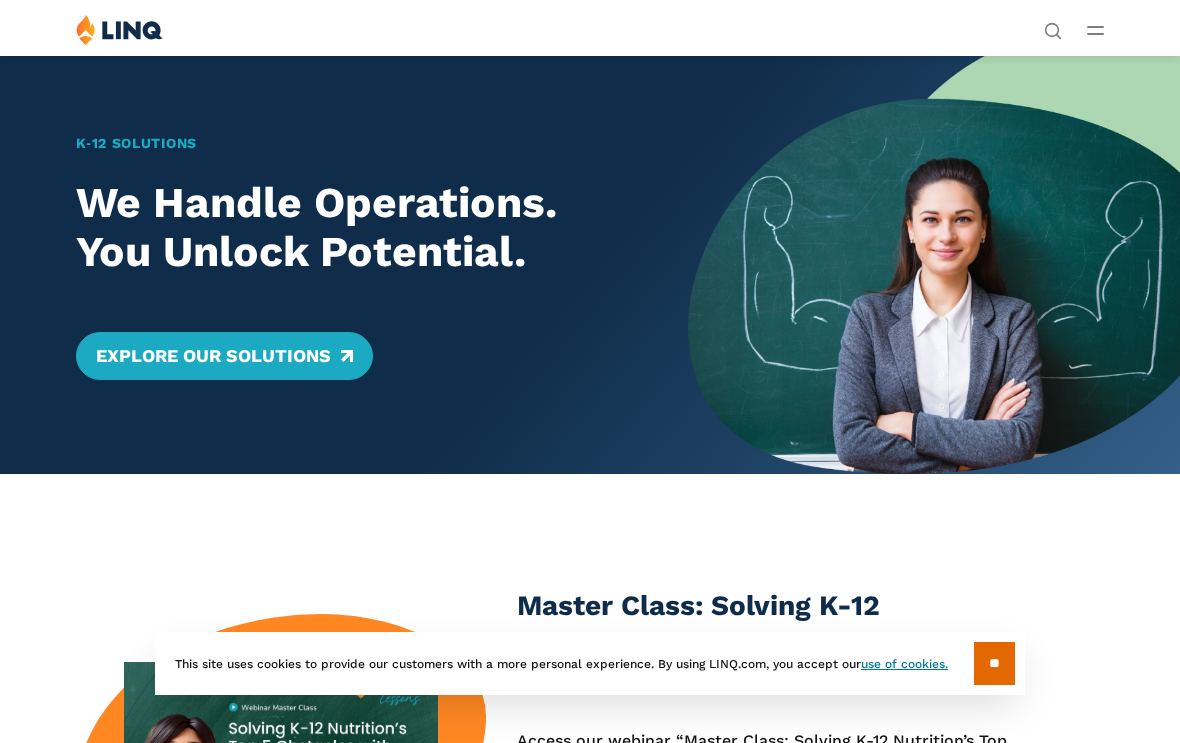 scroll, scrollTop: 0, scrollLeft: 0, axis: both 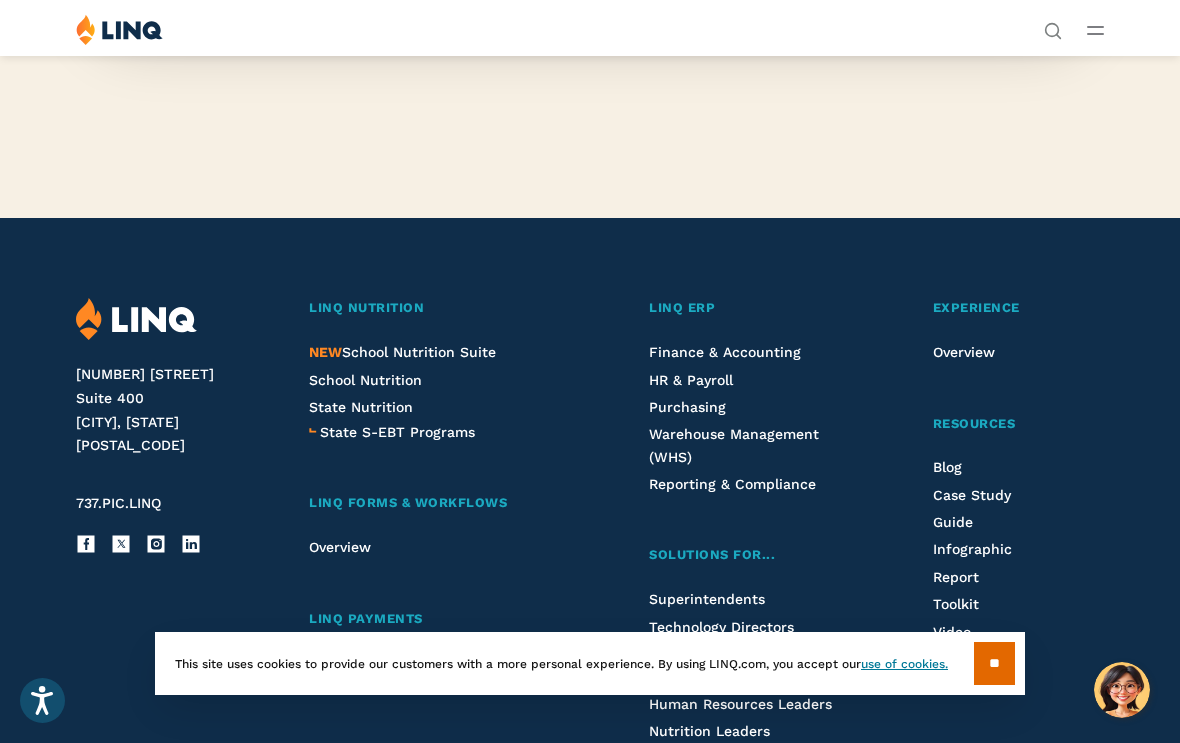 click on "School Nutrition" at bounding box center [365, 380] 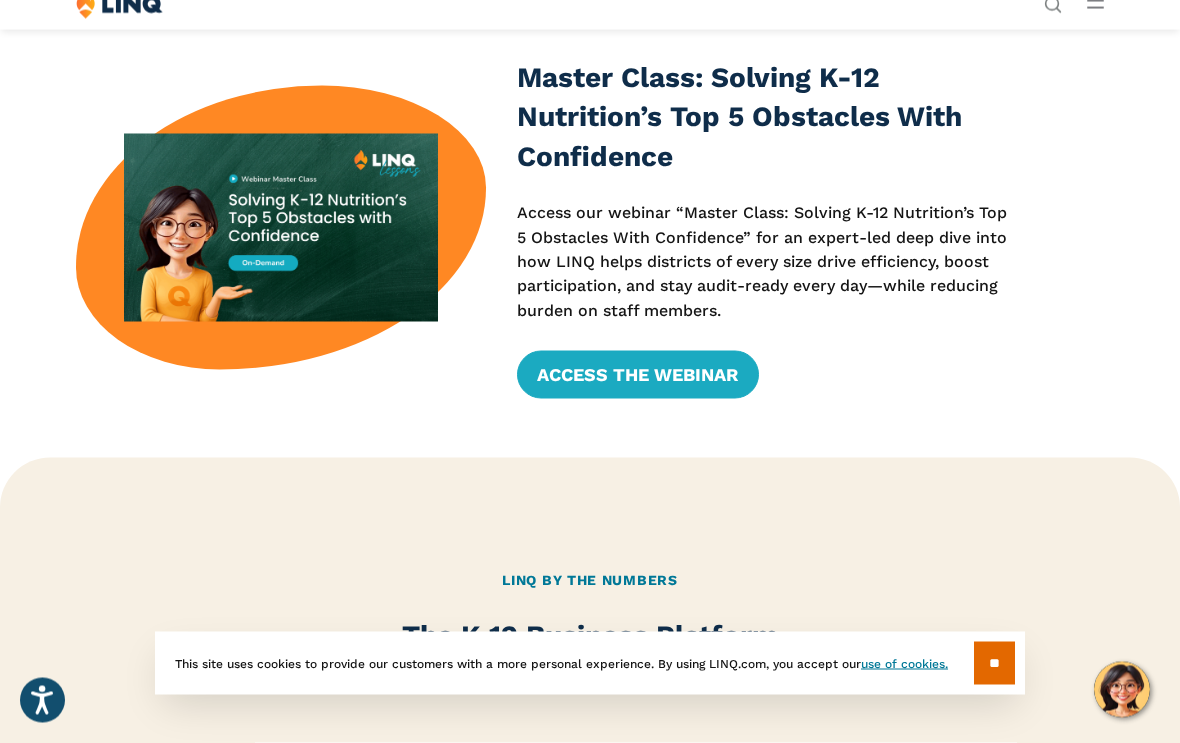 scroll, scrollTop: 531, scrollLeft: 0, axis: vertical 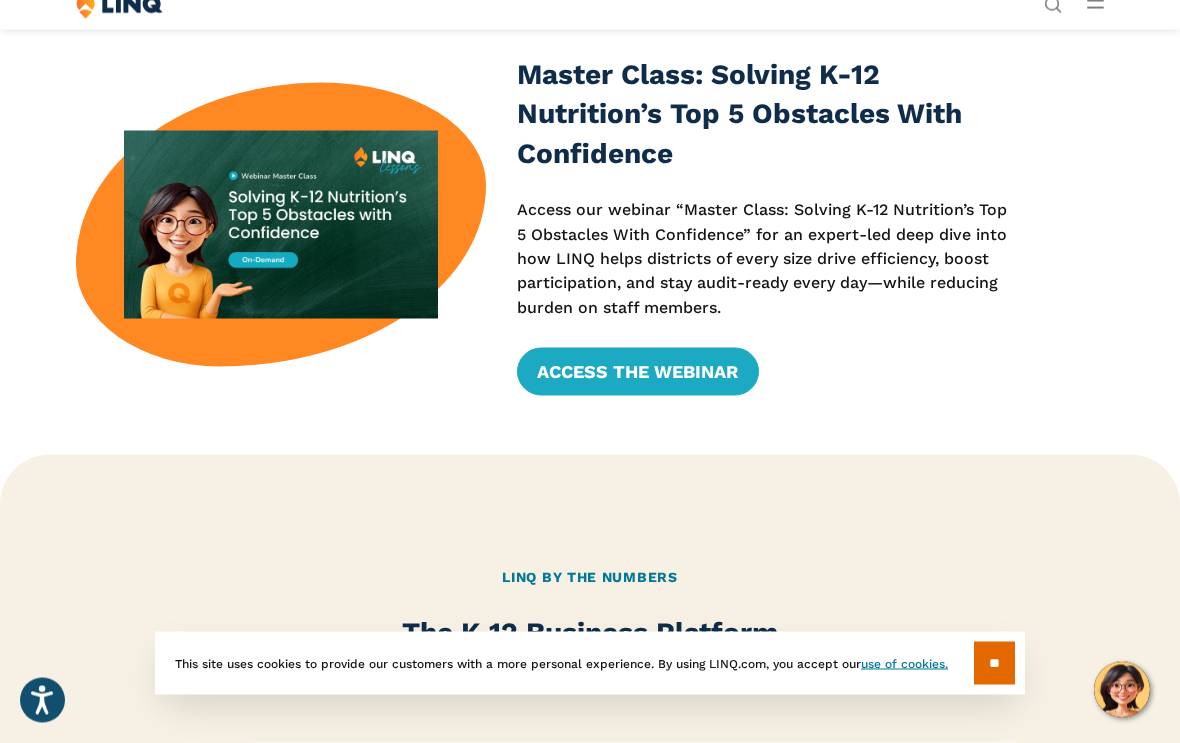 click on "Access the Webinar" at bounding box center (637, 372) 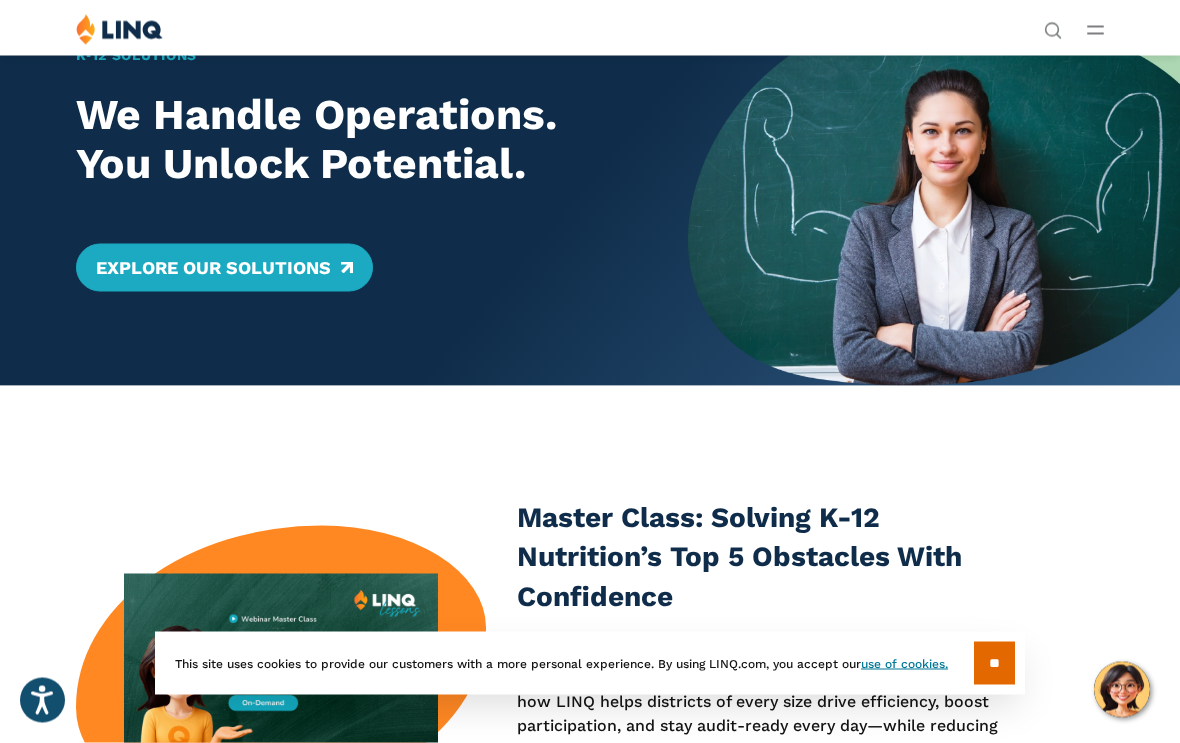 scroll, scrollTop: 0, scrollLeft: 0, axis: both 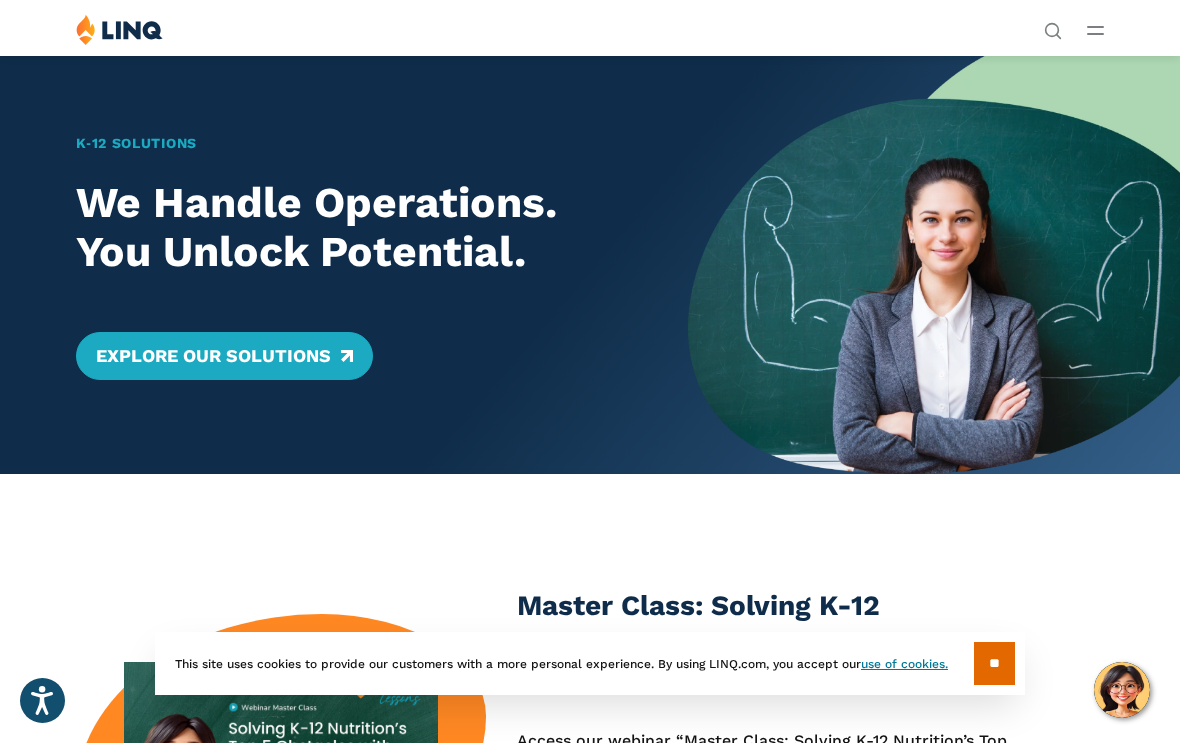 click 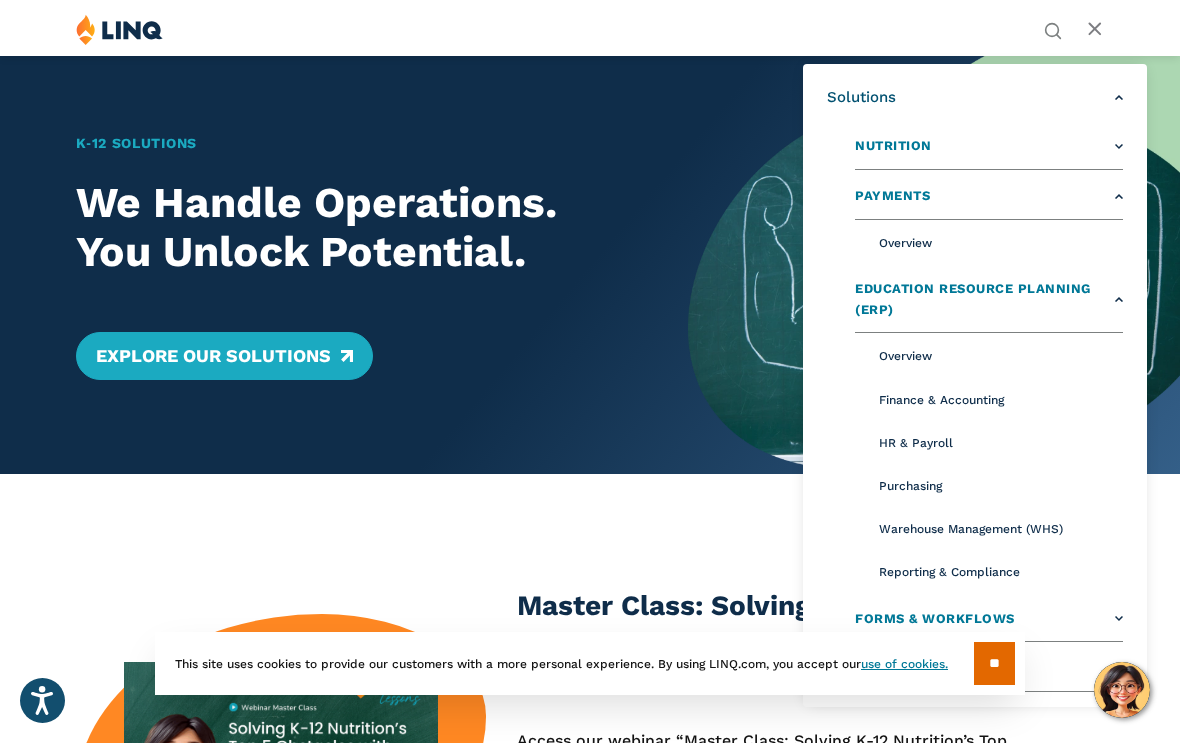 click on "Purchasing" at bounding box center (989, 486) 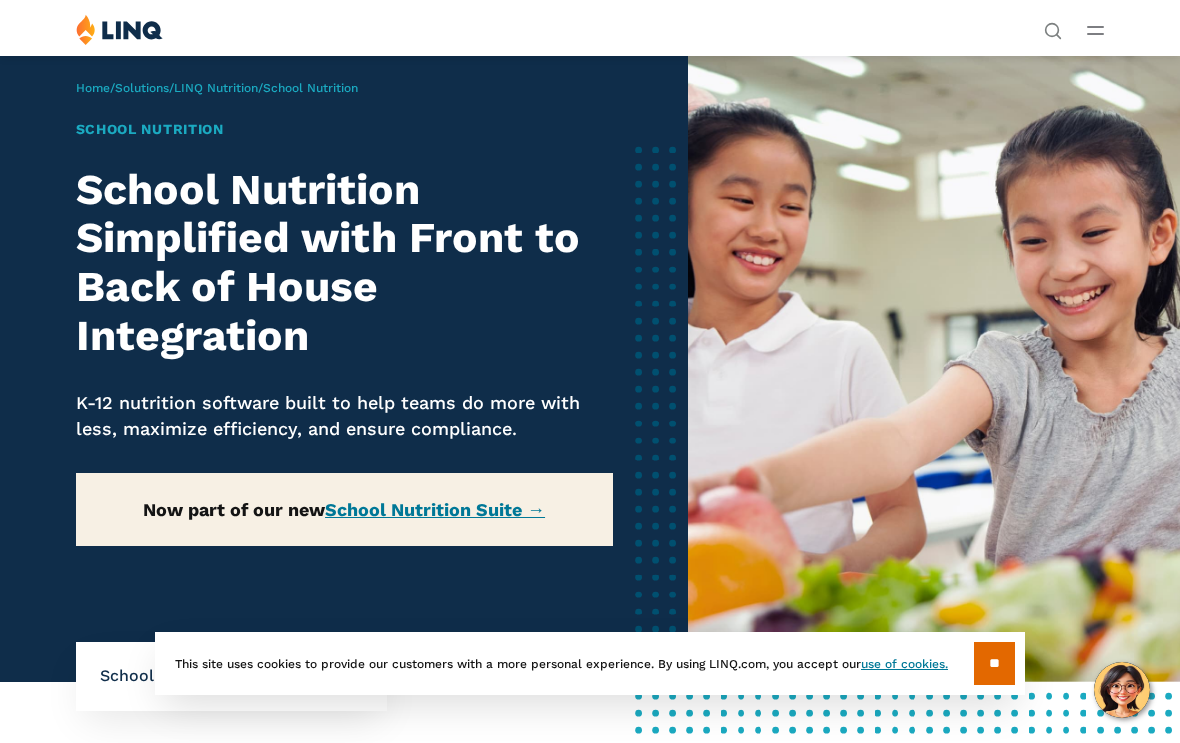 scroll, scrollTop: 0, scrollLeft: 0, axis: both 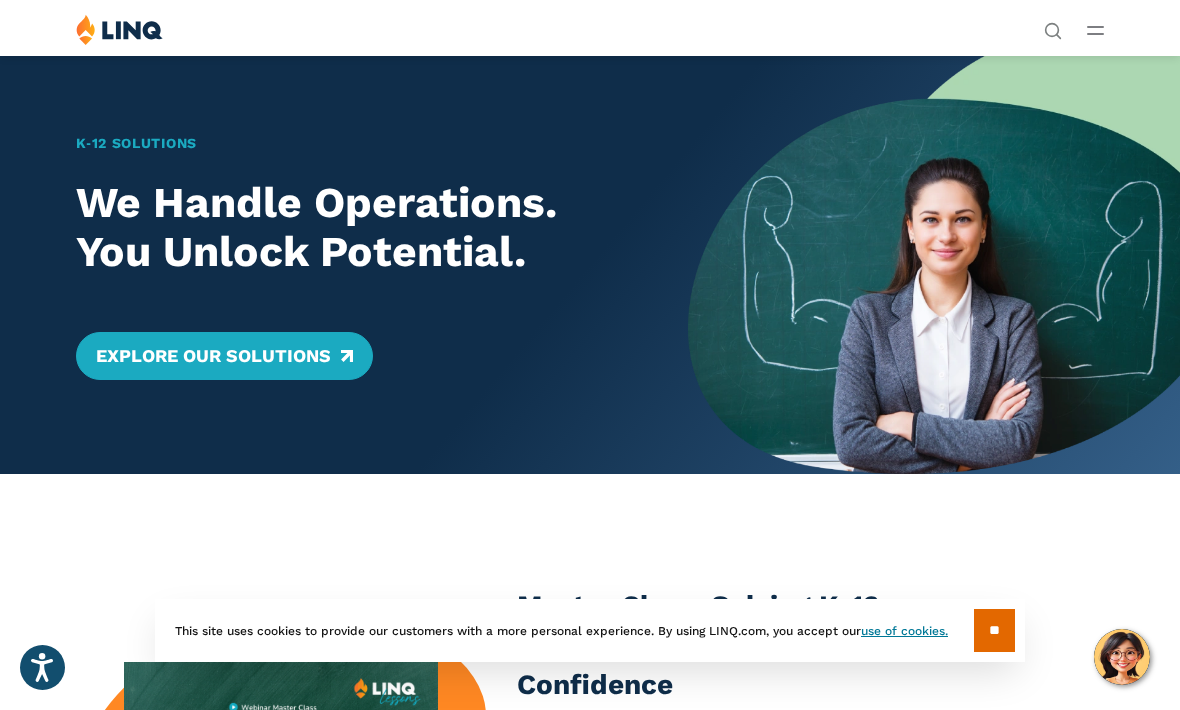 click 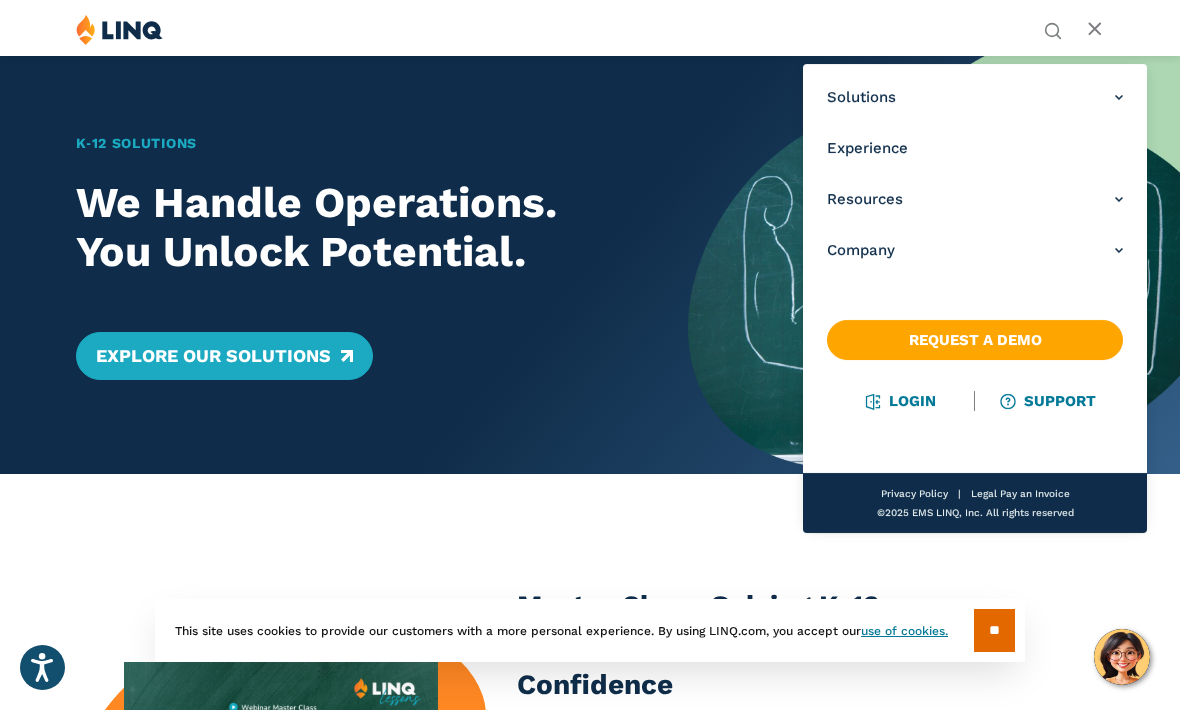 click on "Login" at bounding box center (900, 401) 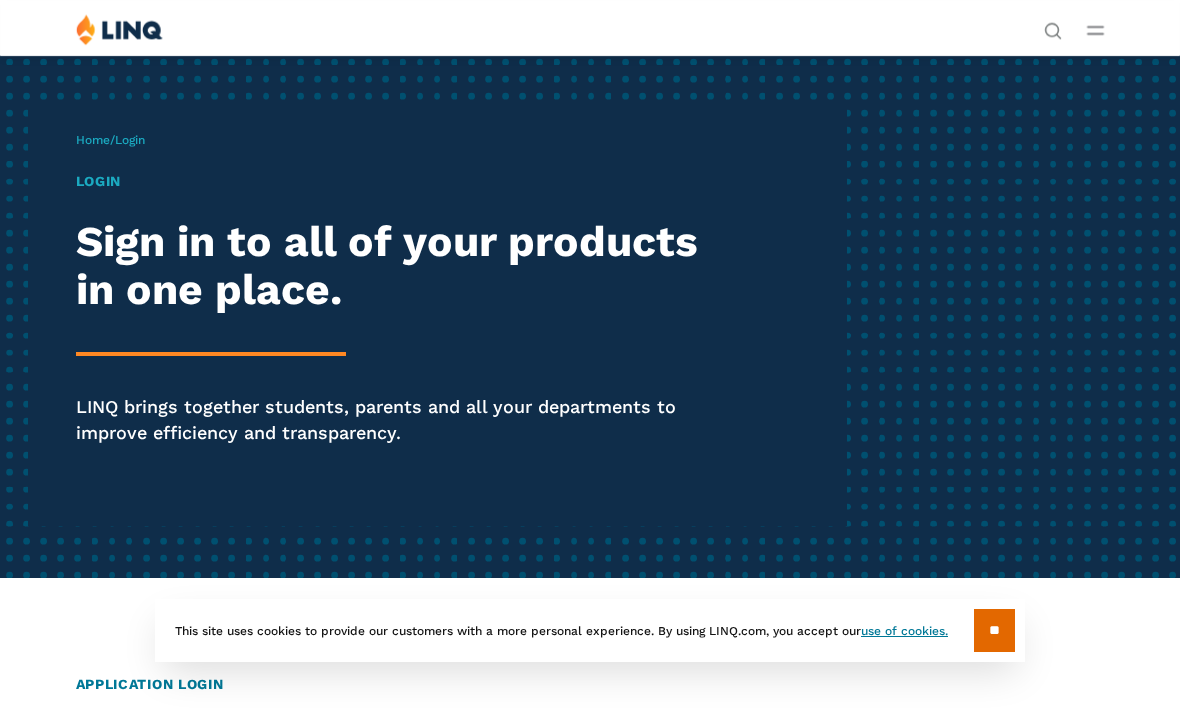 scroll, scrollTop: 0, scrollLeft: 0, axis: both 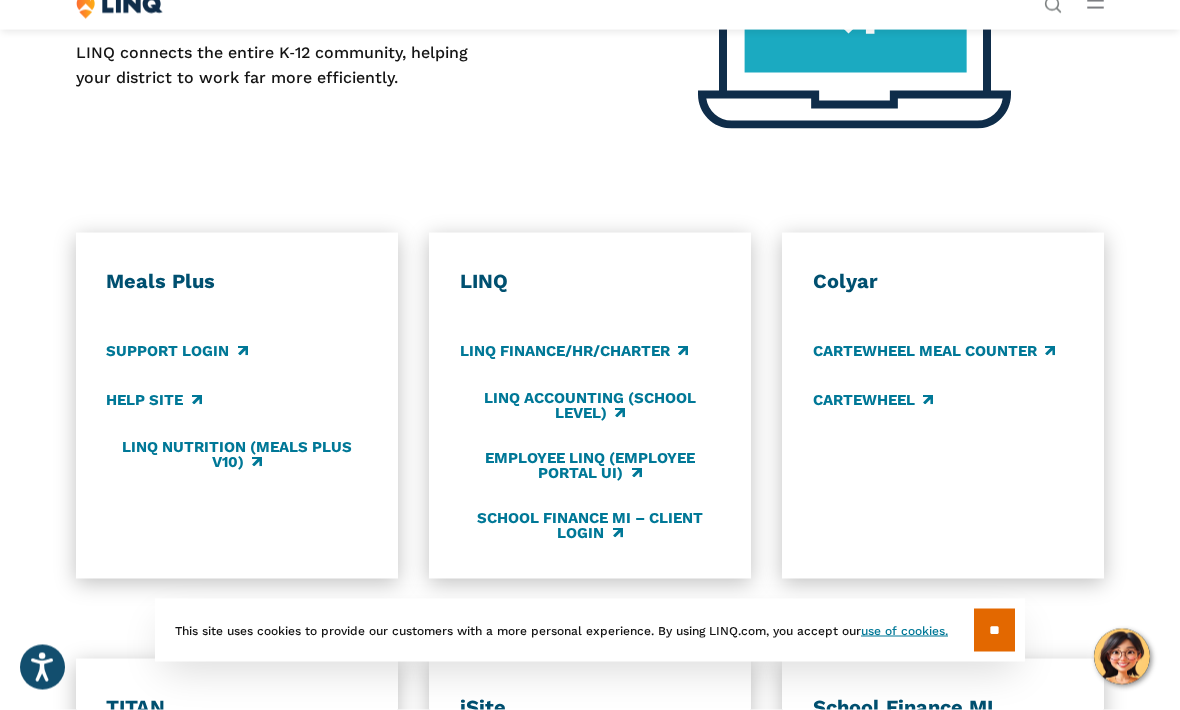 click on "Support Login" at bounding box center (176, 351) 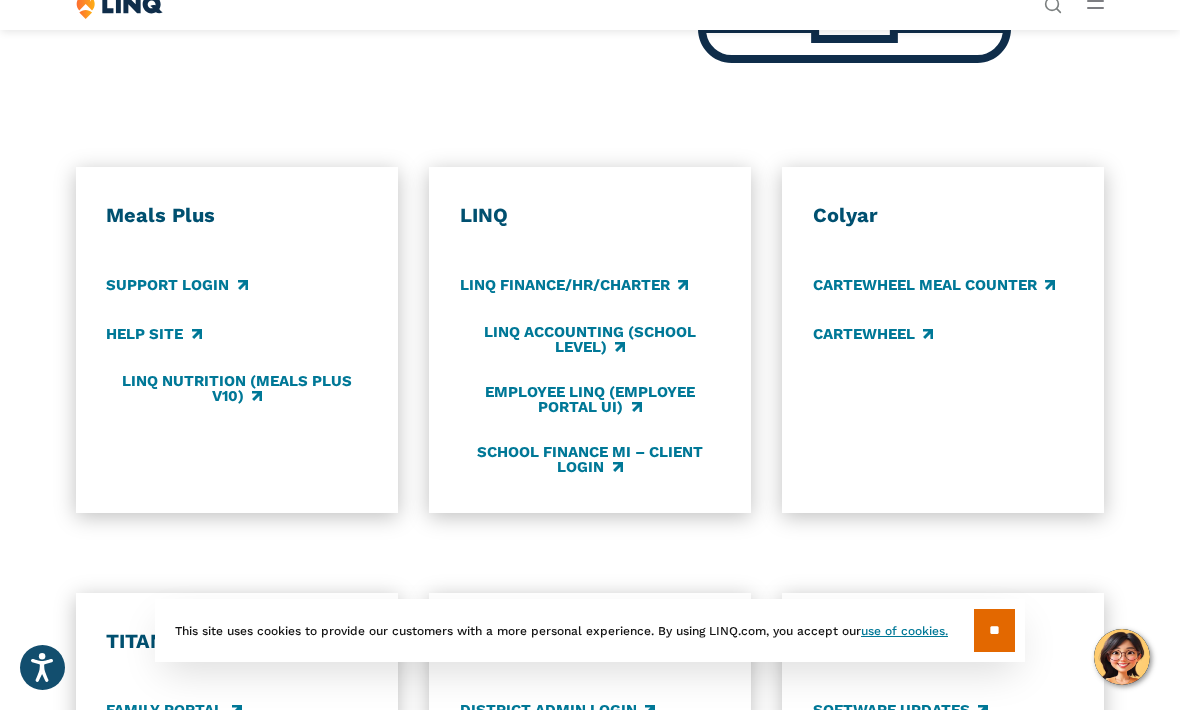 scroll, scrollTop: 849, scrollLeft: 0, axis: vertical 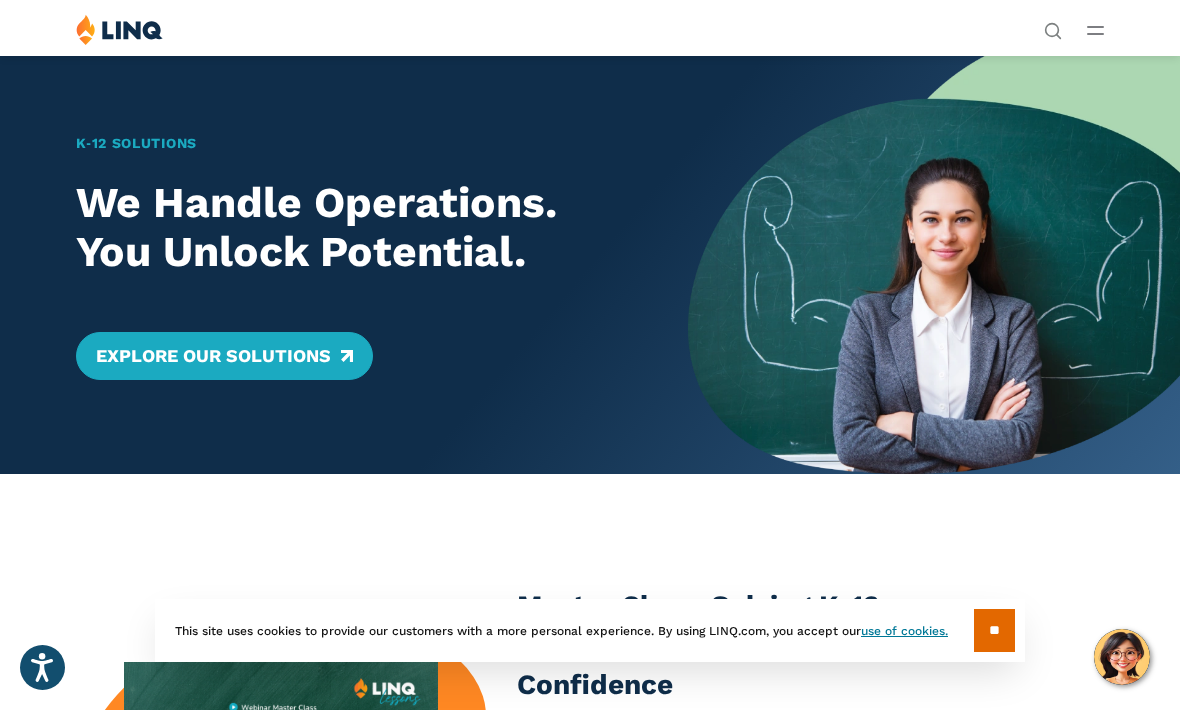 click at bounding box center (1095, 30) 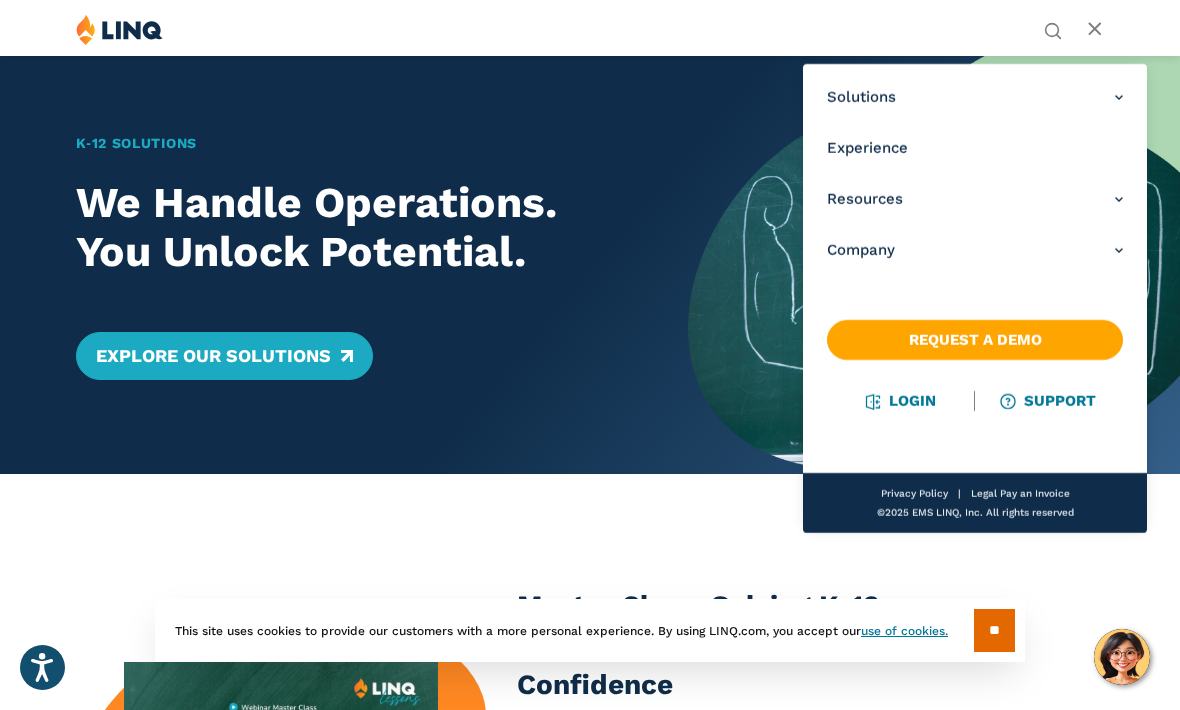 click on "Login" at bounding box center [900, 401] 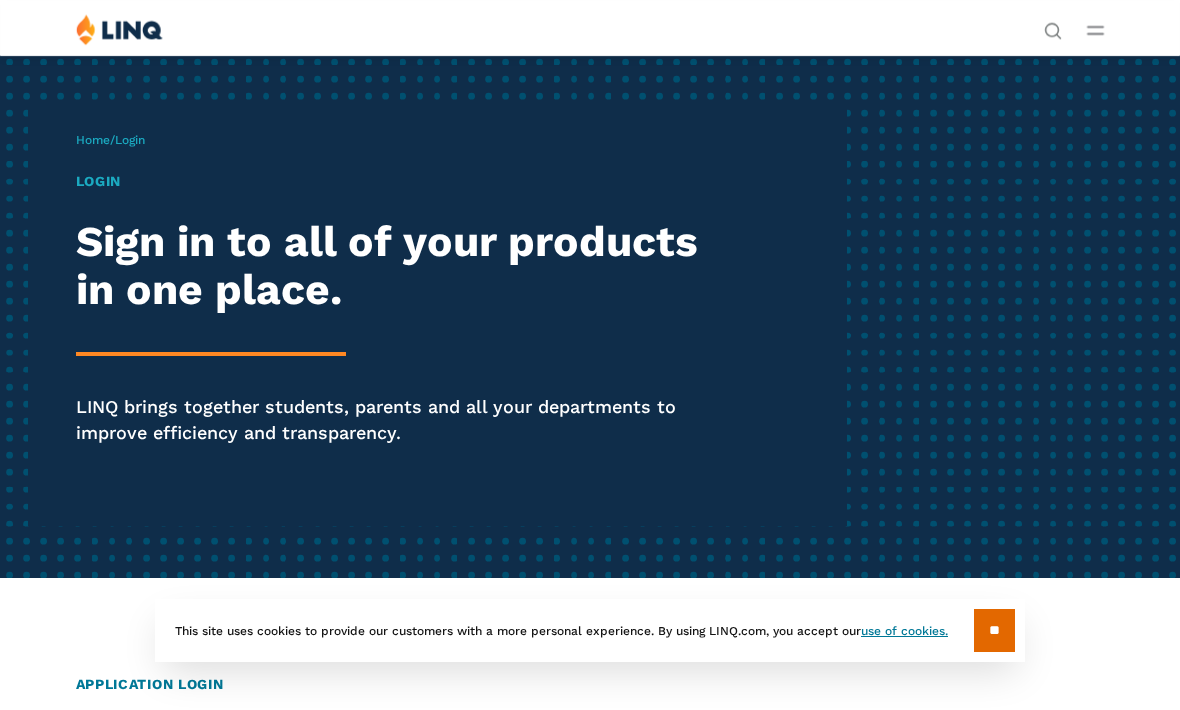 scroll, scrollTop: 0, scrollLeft: 0, axis: both 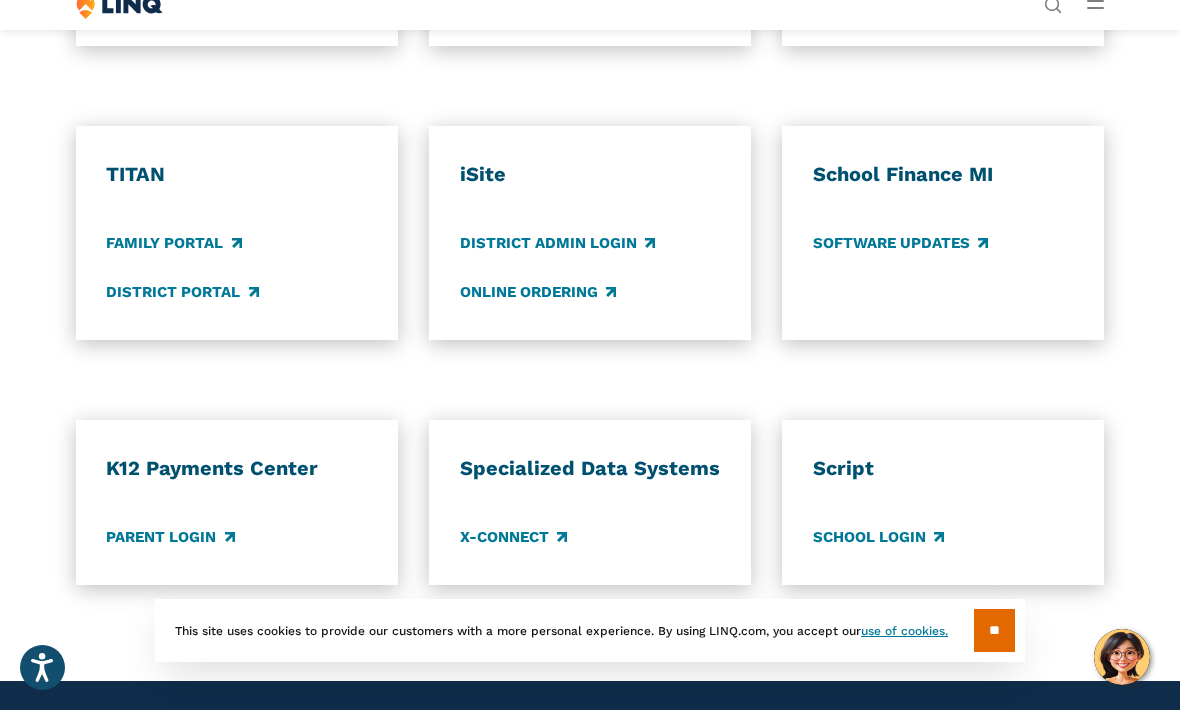 click on "Parent Login" at bounding box center (170, 537) 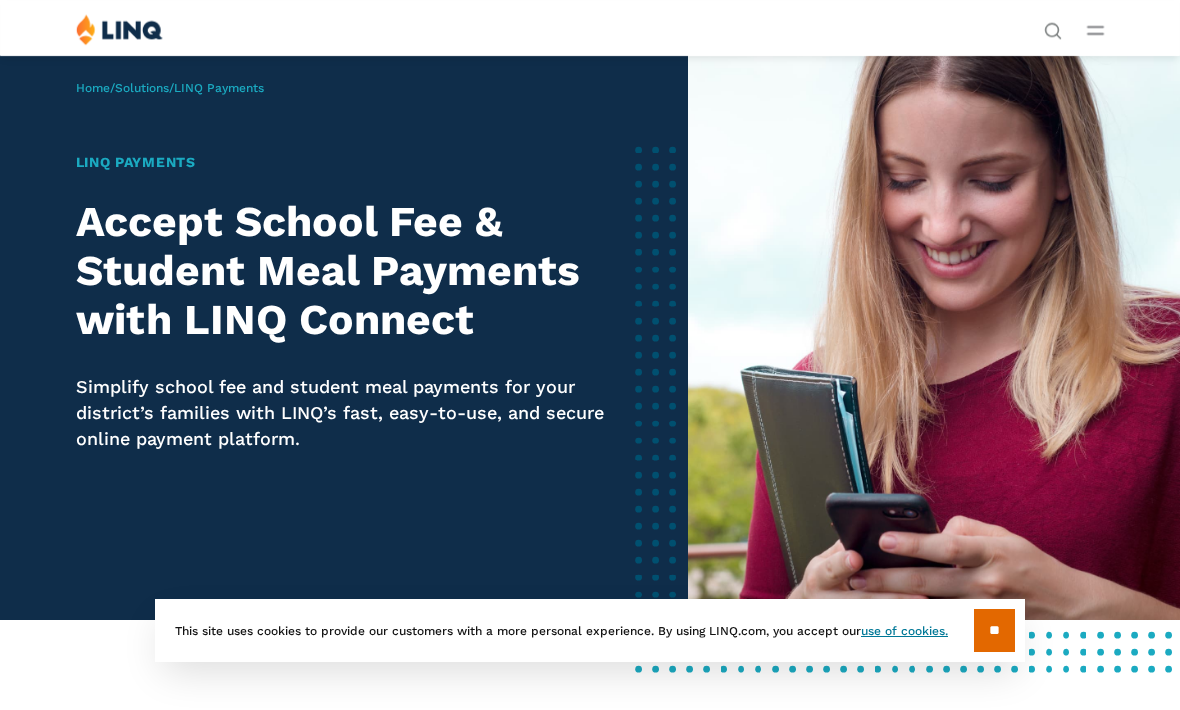 scroll, scrollTop: 0, scrollLeft: 0, axis: both 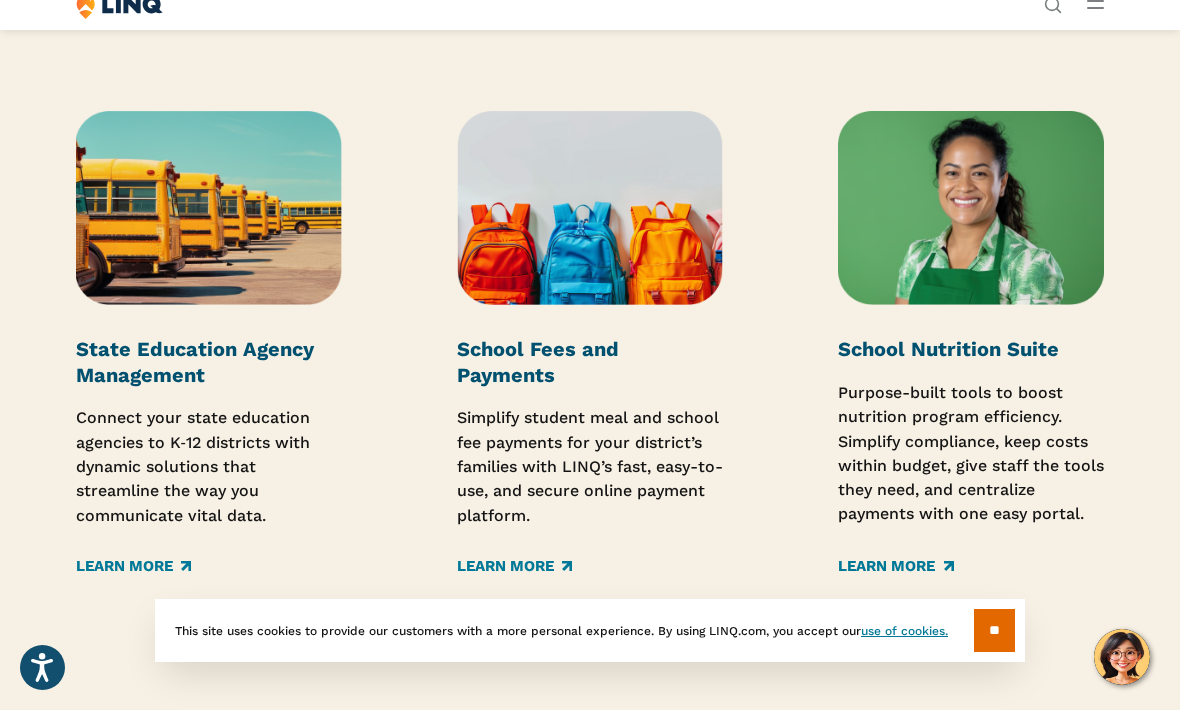 click on "School Fees and Payments" at bounding box center (538, 362) 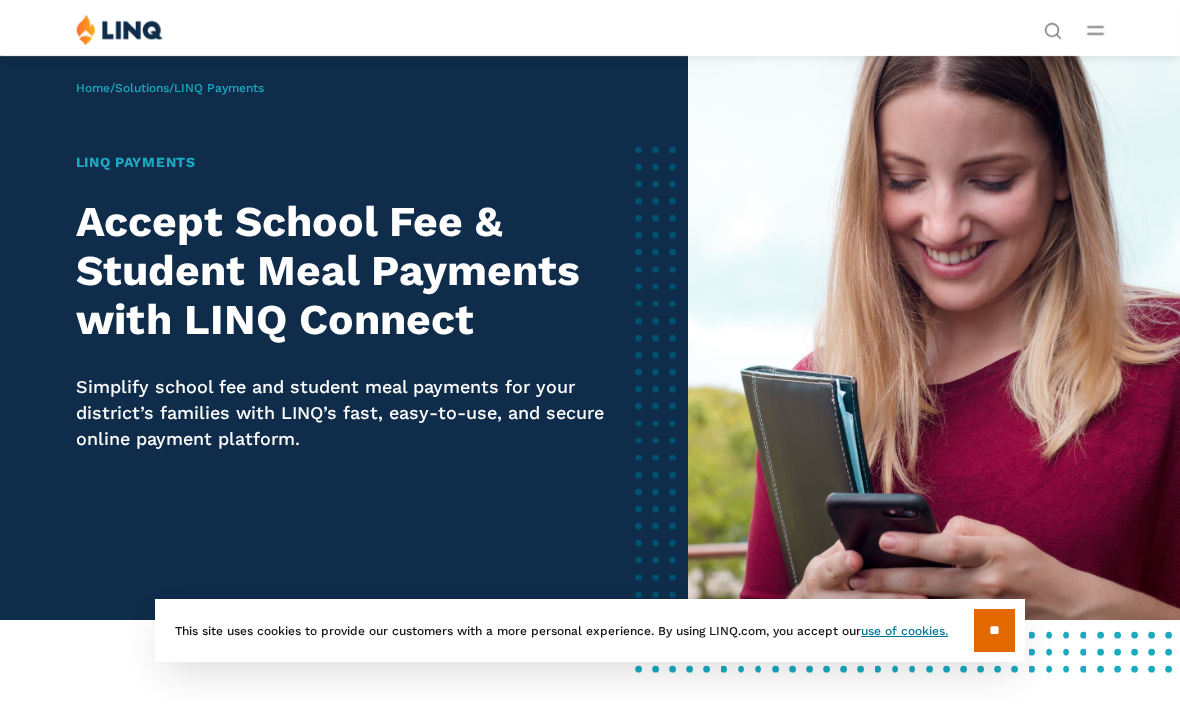 scroll, scrollTop: 0, scrollLeft: 0, axis: both 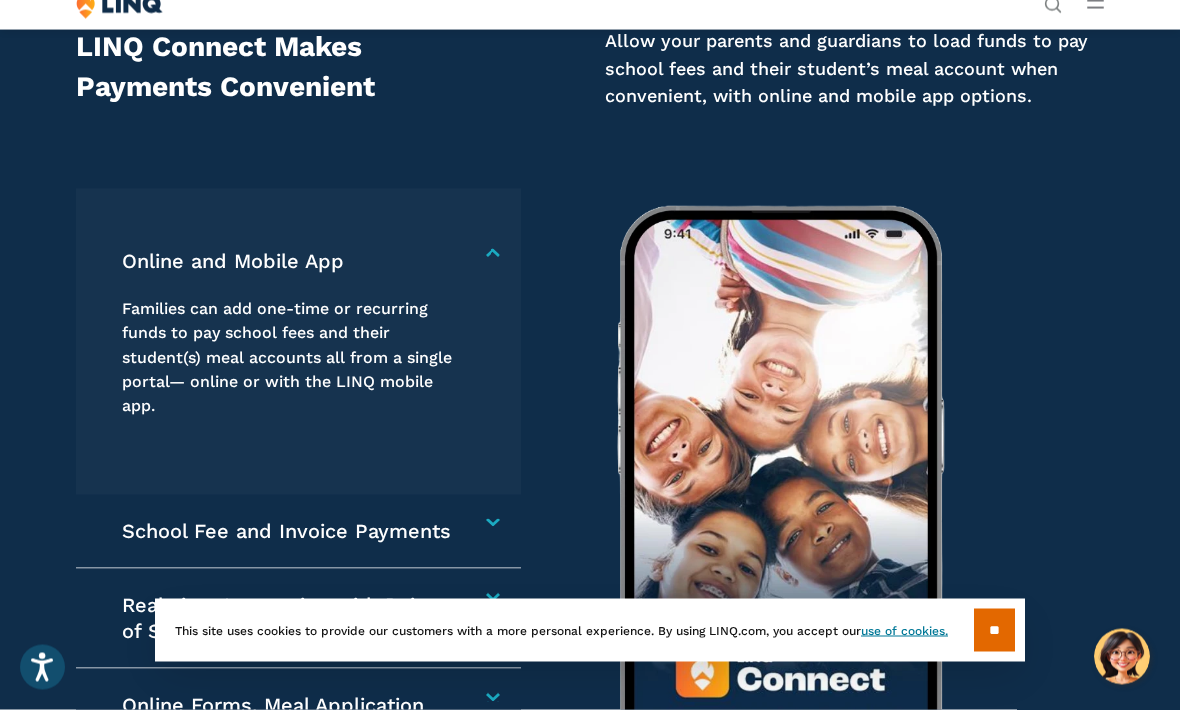 click on "Families can add one-time or recurring funds to pay school fees and their student(s) meal accounts all from a single portal— online or with the LINQ mobile app." at bounding box center [291, 358] 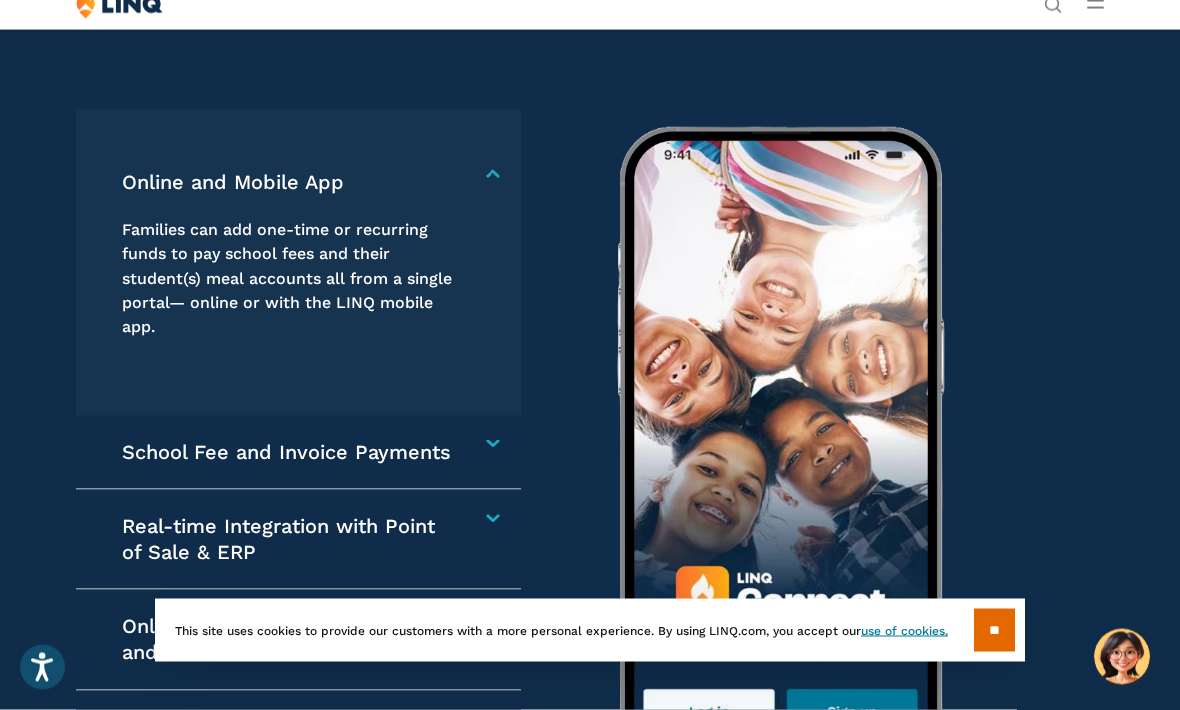 click on "School Fee and Invoice Payments" at bounding box center [291, 453] 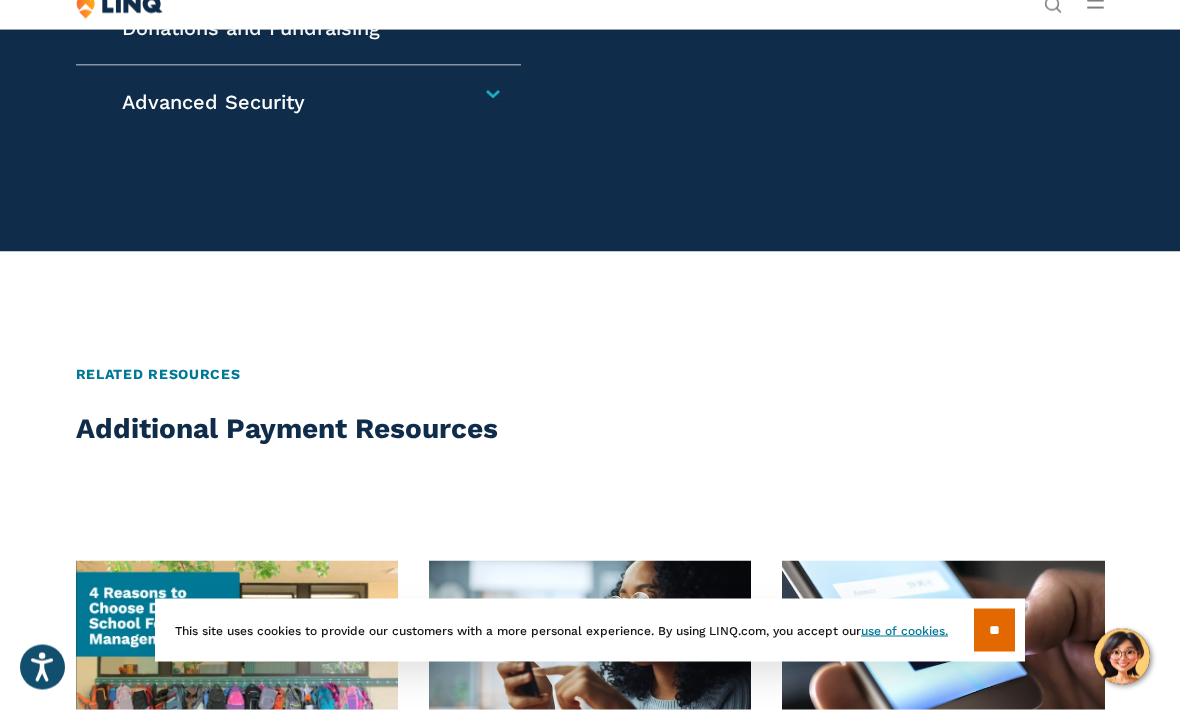 scroll, scrollTop: 3520, scrollLeft: 0, axis: vertical 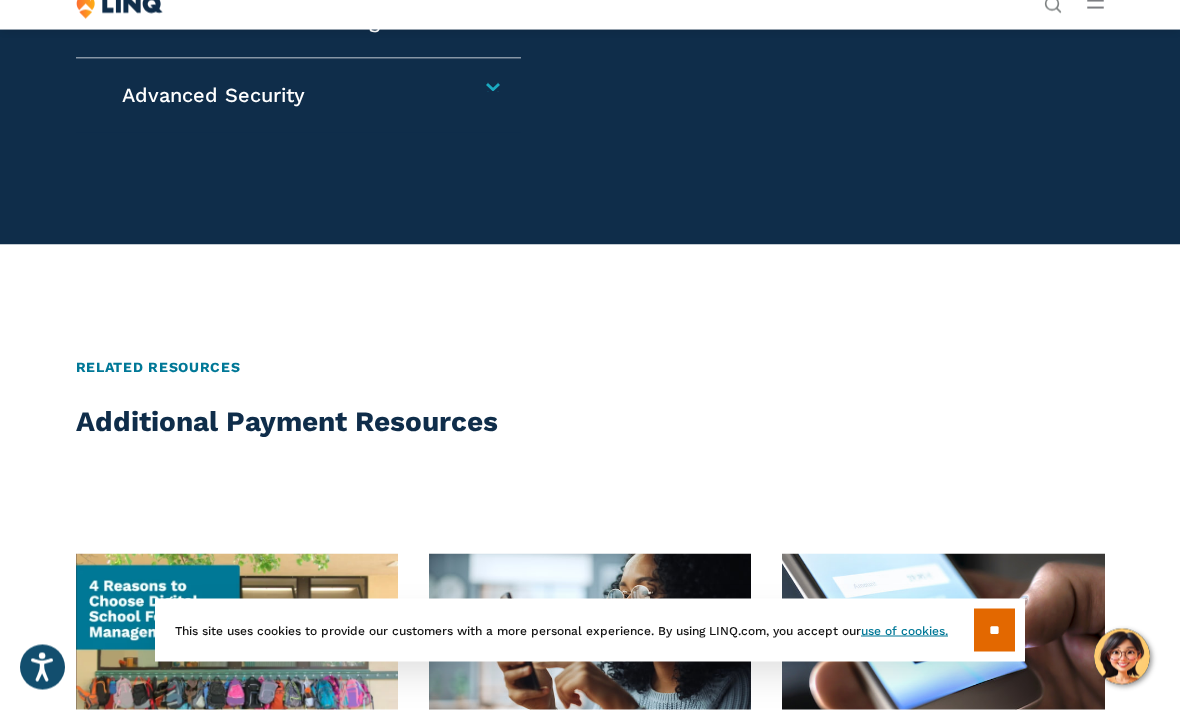 click on "Related Resources" at bounding box center [590, 380] 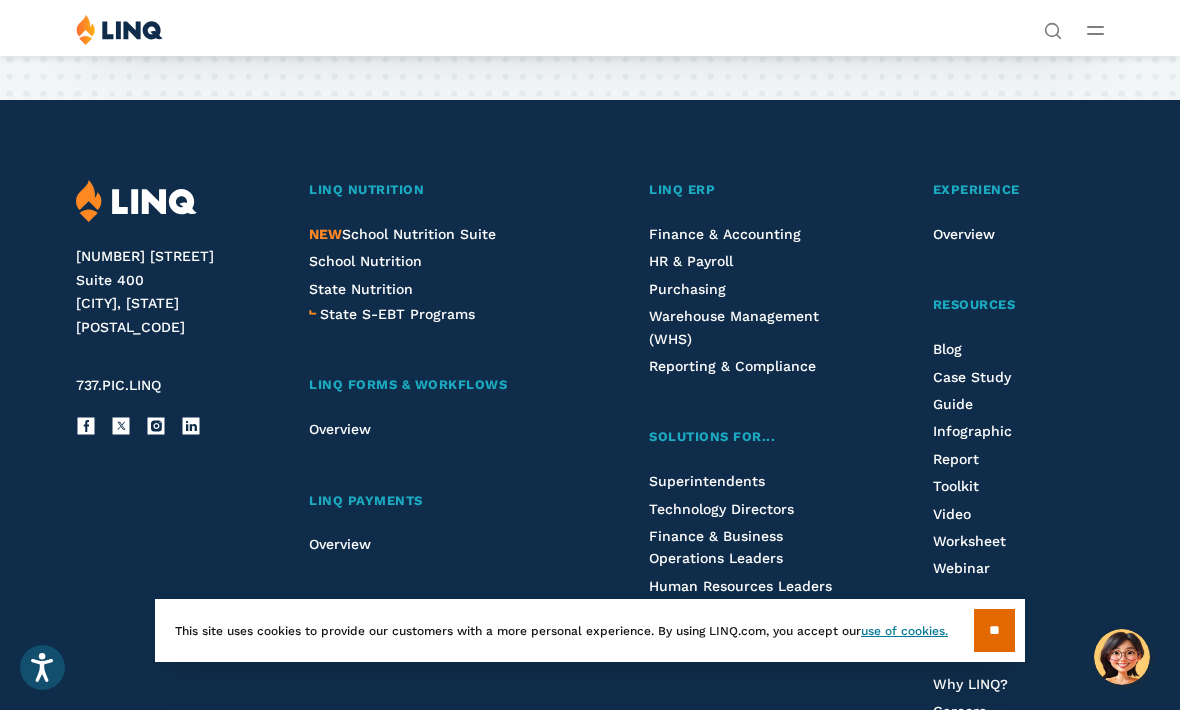 scroll, scrollTop: 4874, scrollLeft: 0, axis: vertical 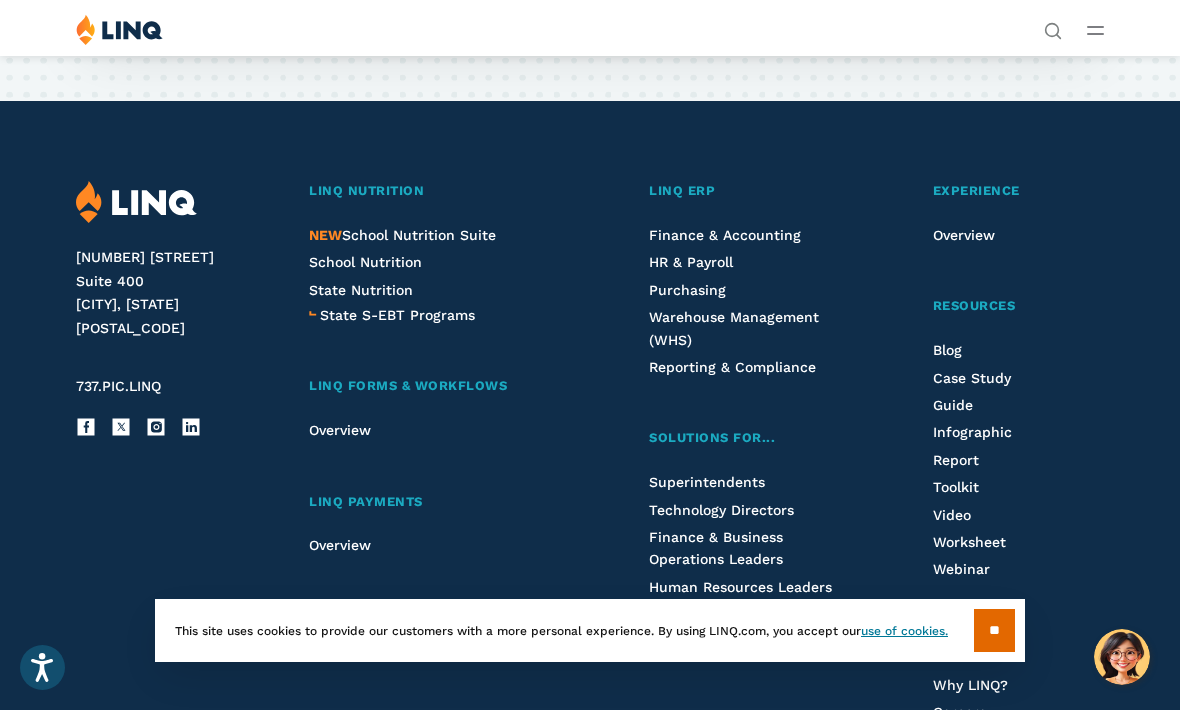 click on "**" at bounding box center [994, 630] 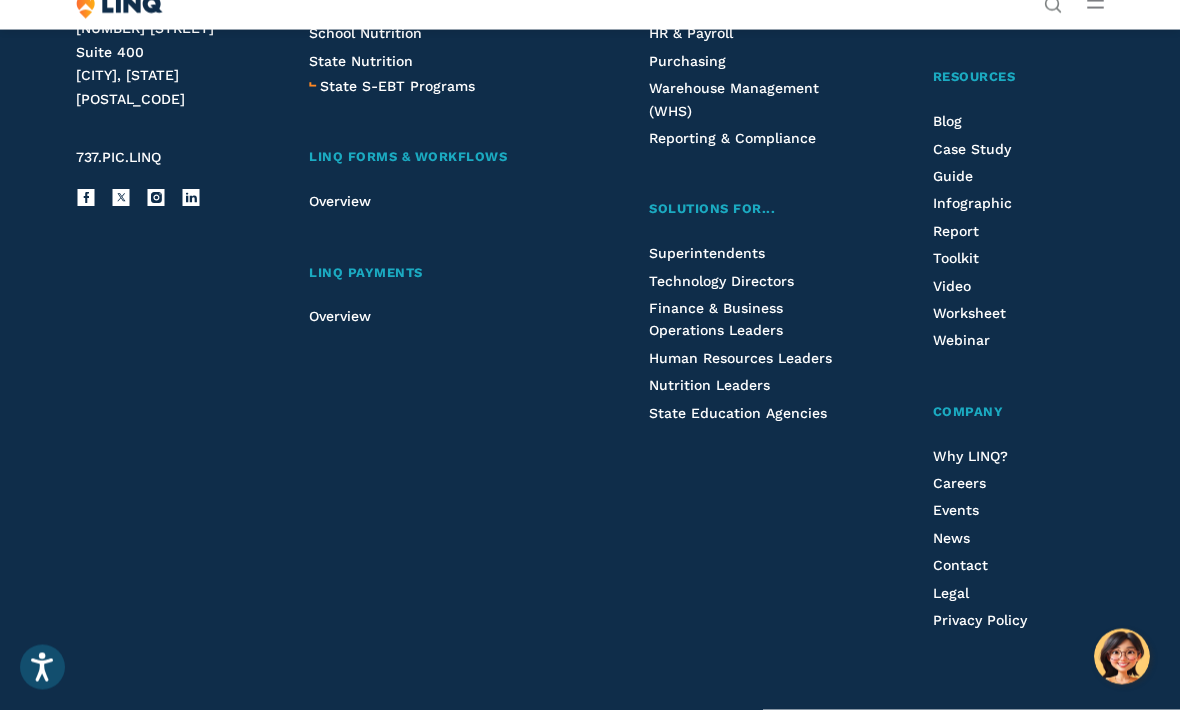 scroll, scrollTop: 5104, scrollLeft: 0, axis: vertical 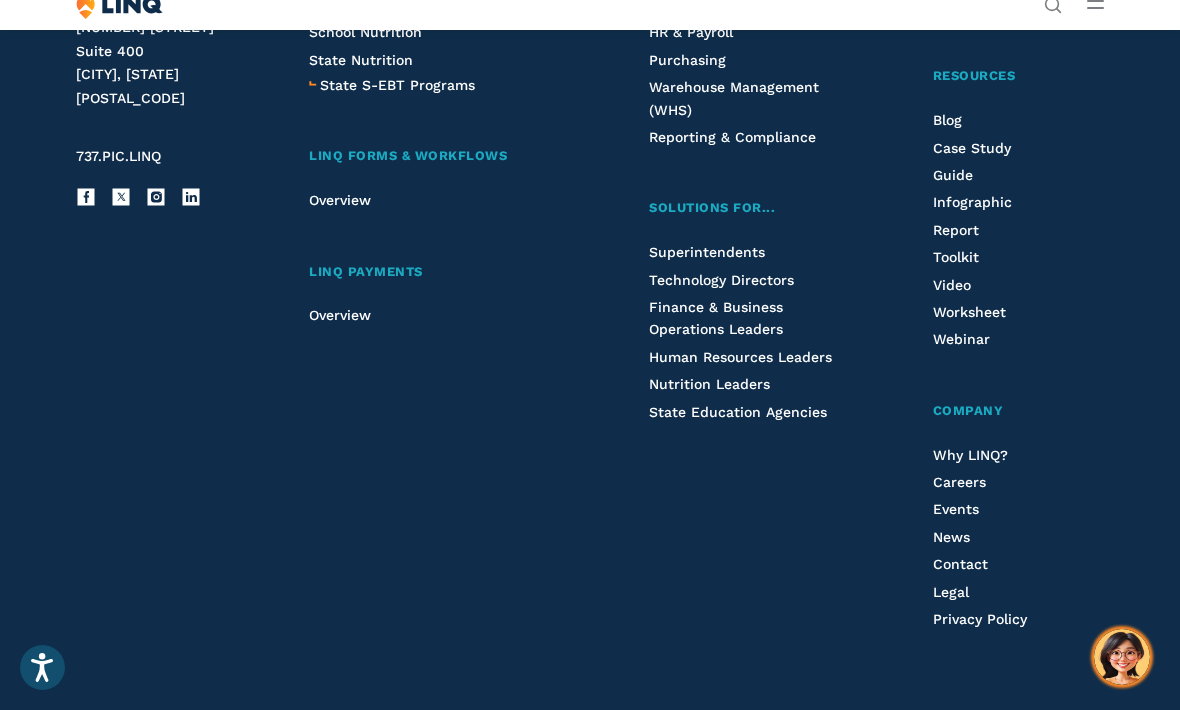 click at bounding box center (1122, 657) 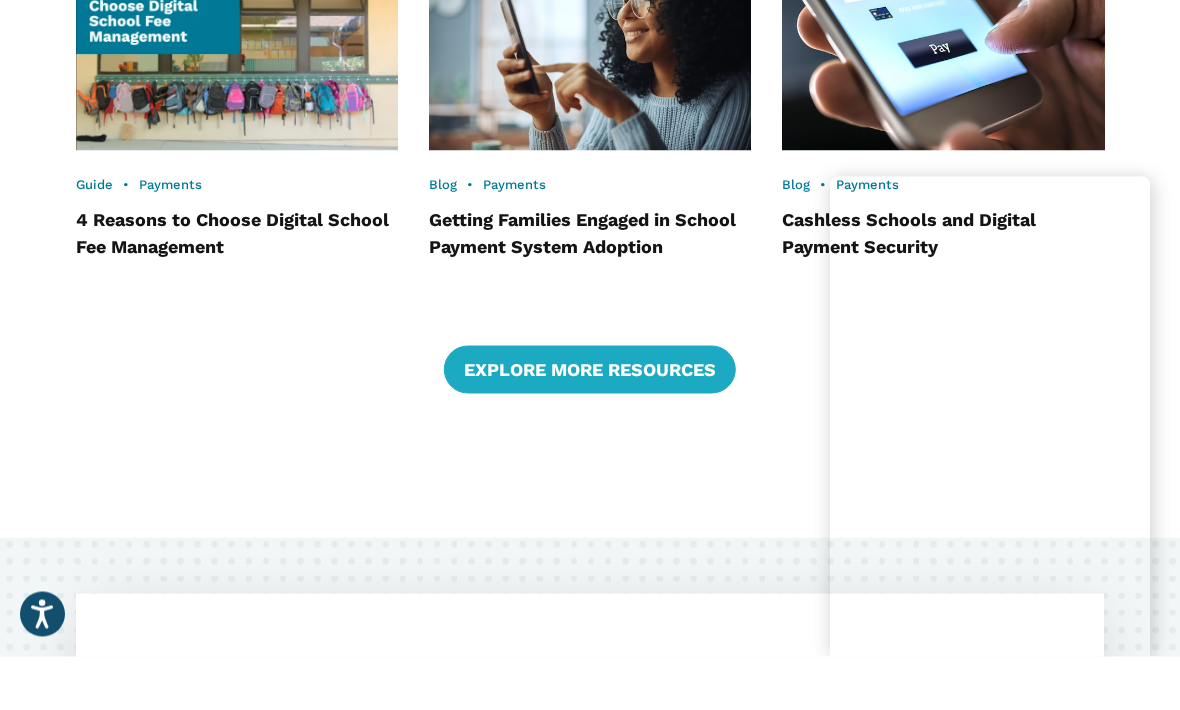 scroll, scrollTop: 4118, scrollLeft: 0, axis: vertical 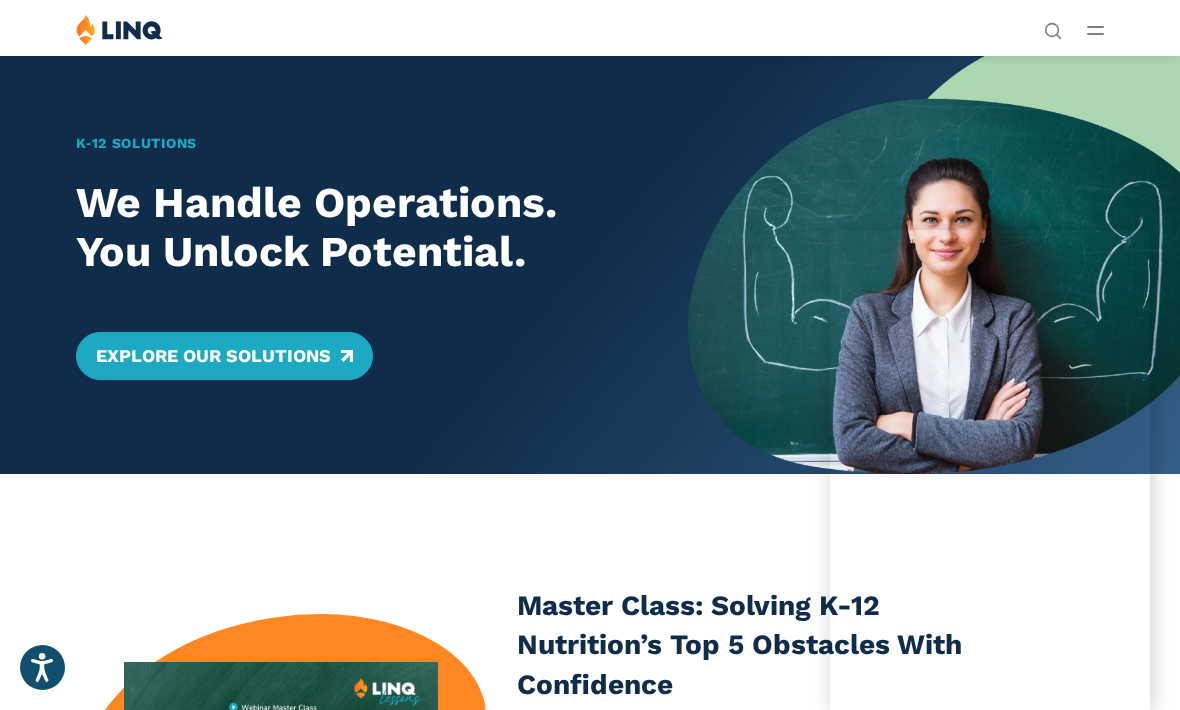 click 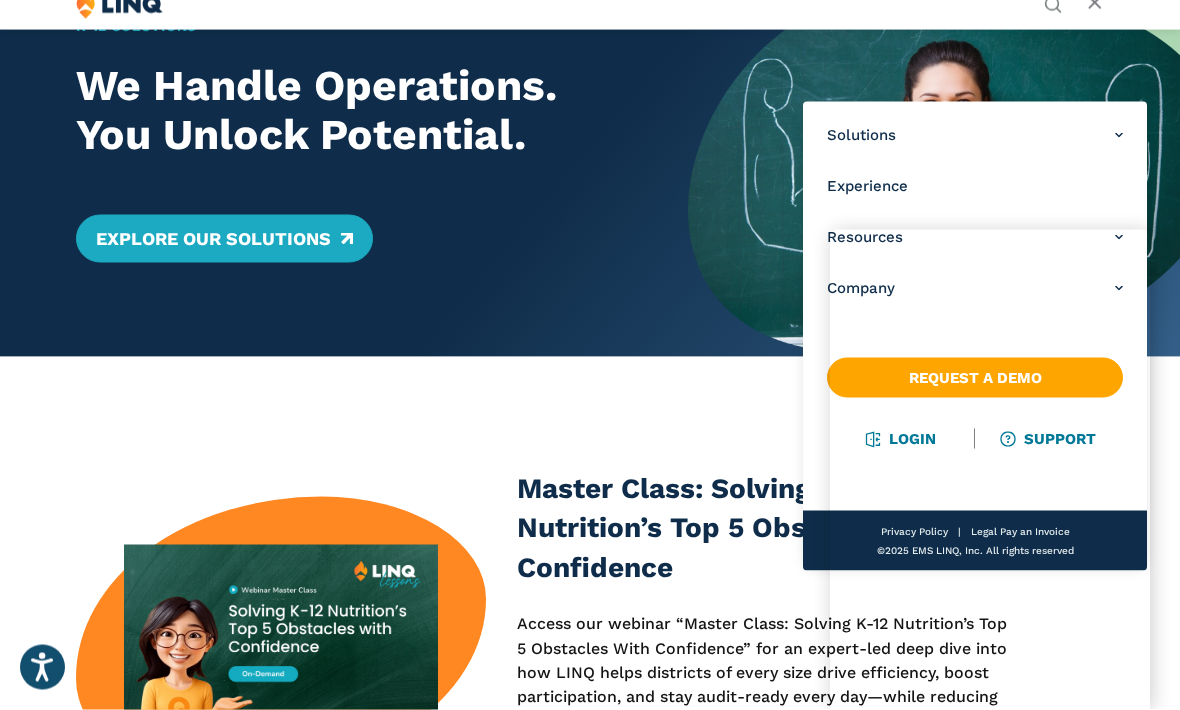 scroll, scrollTop: 119, scrollLeft: 0, axis: vertical 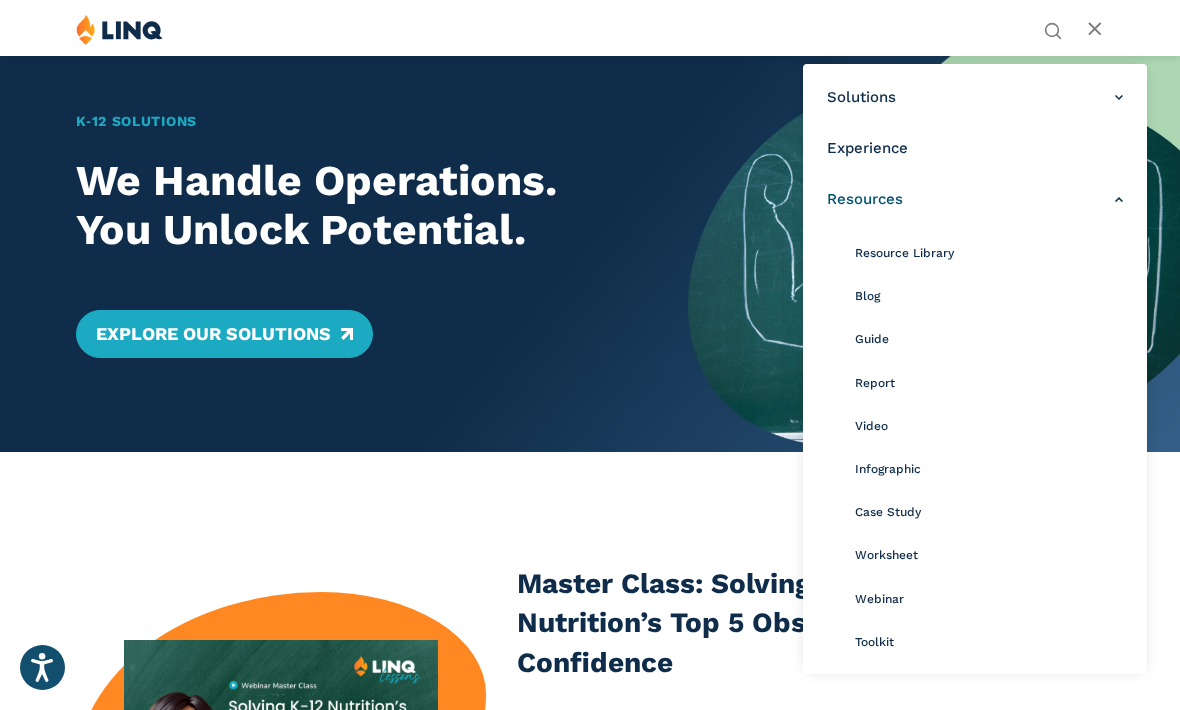 click on "Experience" at bounding box center (975, 148) 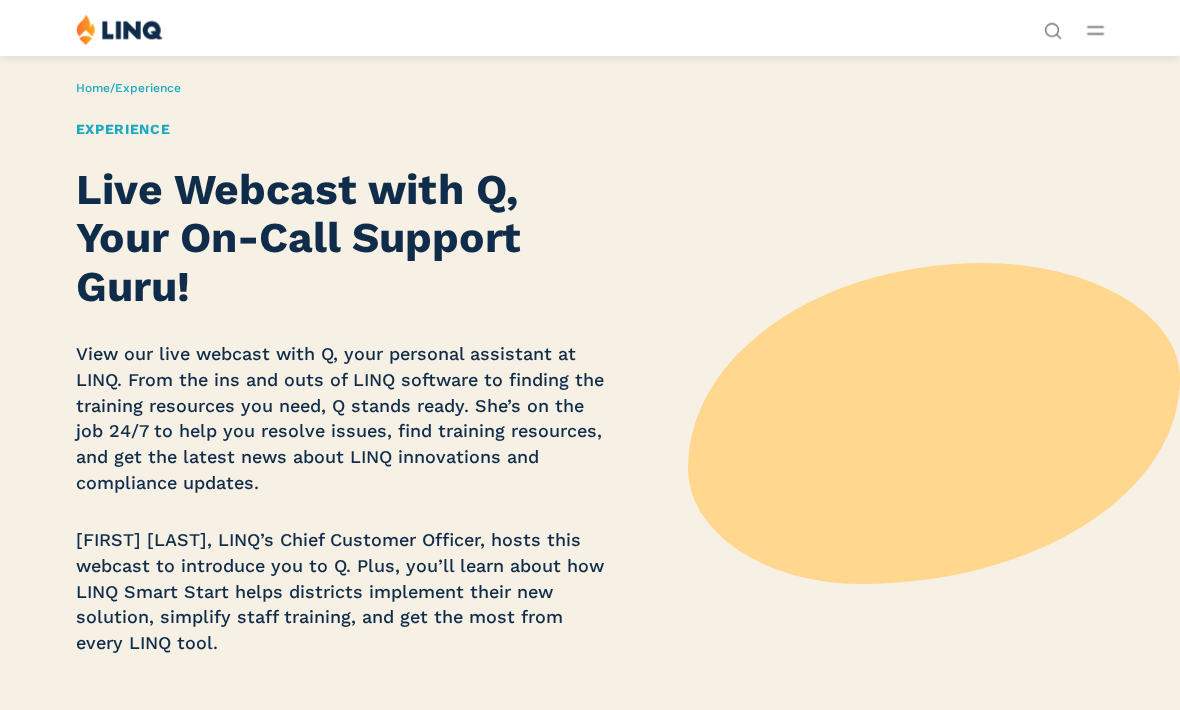 scroll, scrollTop: 0, scrollLeft: 0, axis: both 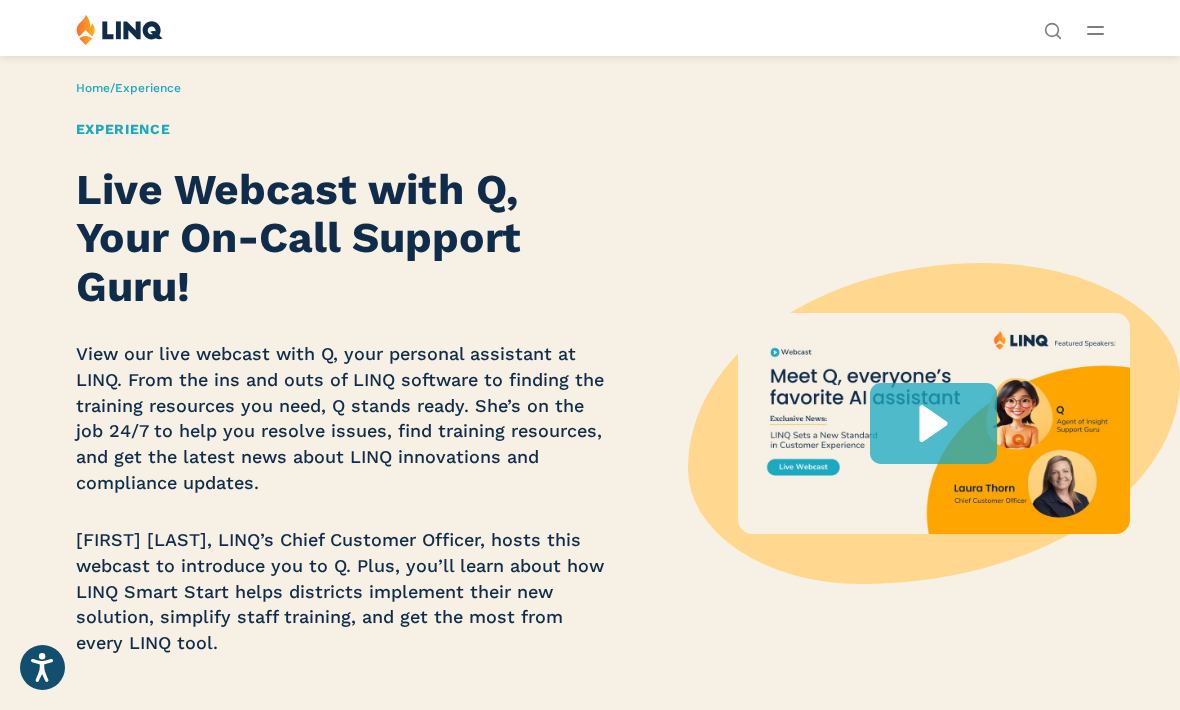 click 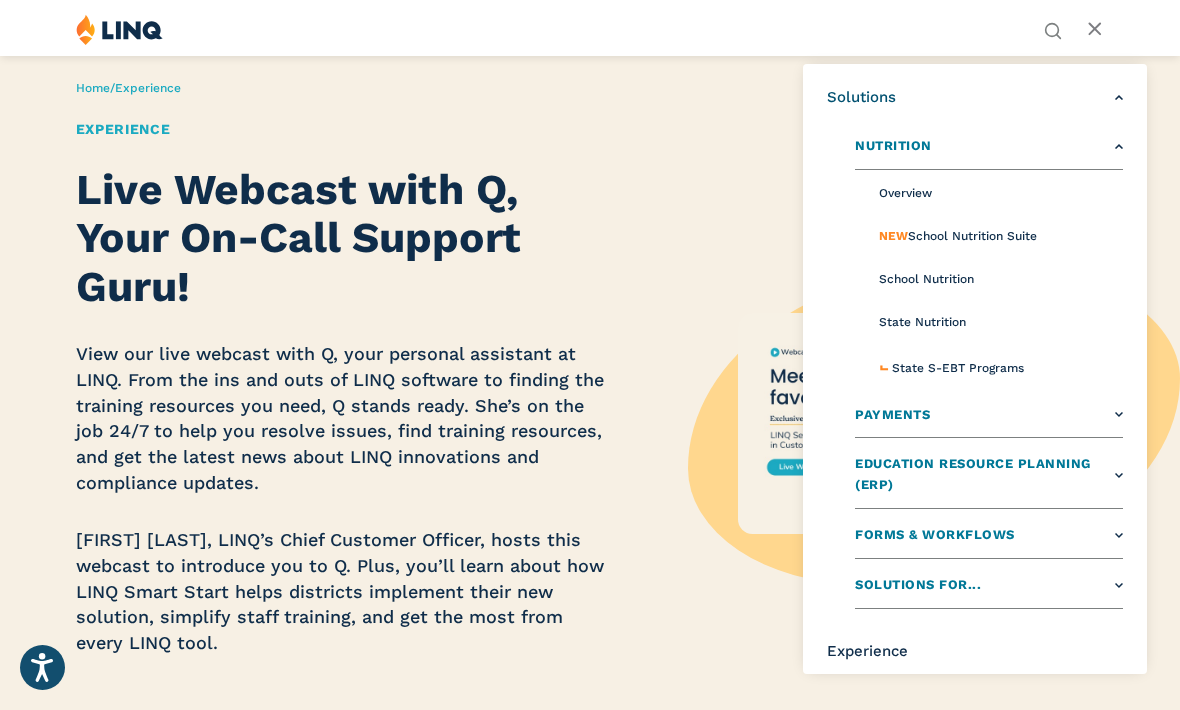 click on "Overview" at bounding box center [905, 193] 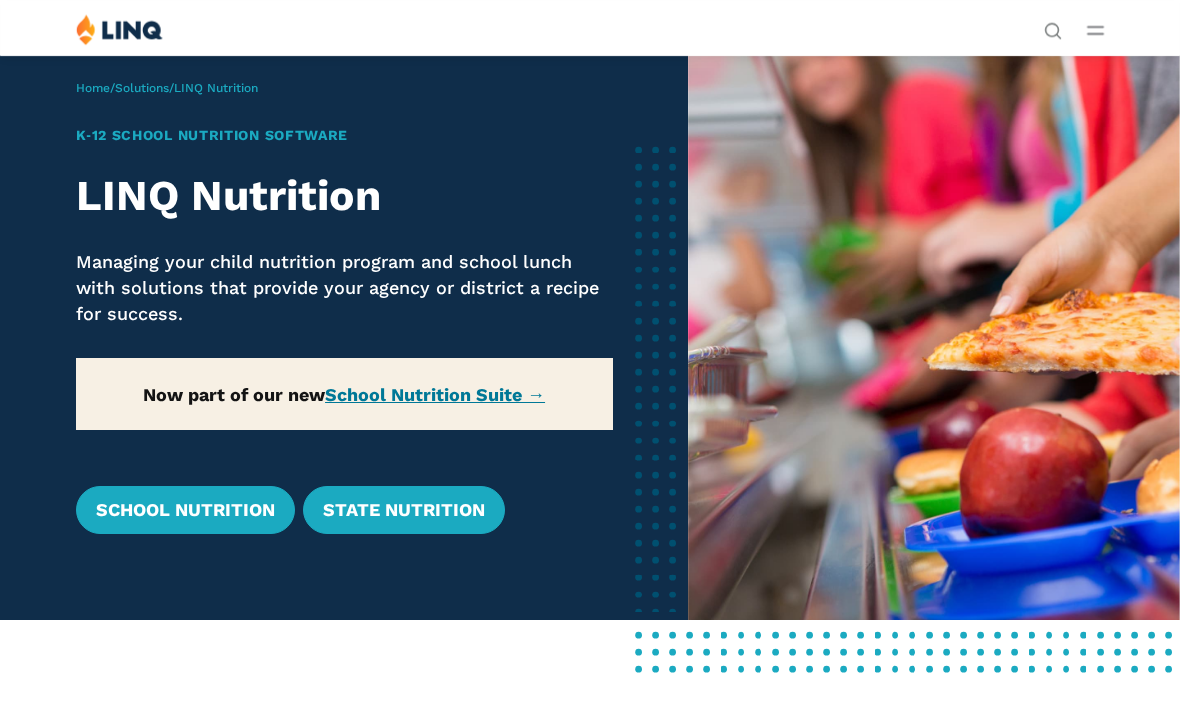 scroll, scrollTop: 0, scrollLeft: 0, axis: both 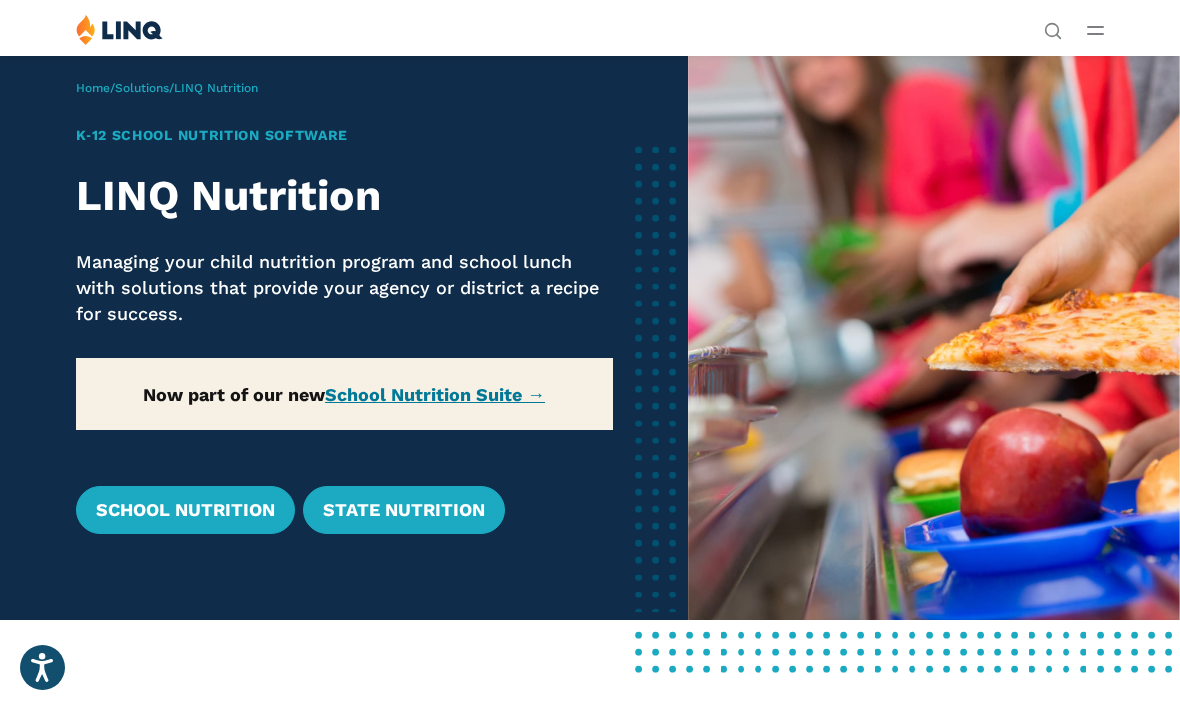 click on "Solutions
Nutrition Overview
NEW  School Nutrition Suite
School Nutrition
State Nutrition
State S-EBT Programs
Payments Overview
Education Resource Planning (ERP) Overview
Finance & Accounting
HR & Payroll
Purchasing
Warehouse Management (WHS)
Reporting & Compliance
Forms & Workflows Overview
Solutions for... Superintendents
Technology Directors
Finance & Business Operations Leaders
Human Resources Leaders
Nutrition Leaders
State Education Agencies
Experience
Resources Resource Library
Blog
Guide
Report
Video
Infographic
Case Study
Worksheet
Webinar
Toolkit
Other
Company Overview
Why LINQ?
Careers
Leadership
Events
News
Contact
Legal
Privacy Policy
Request a Demo
Support
Login
Privacy Policy
Legal" at bounding box center (590, 33) 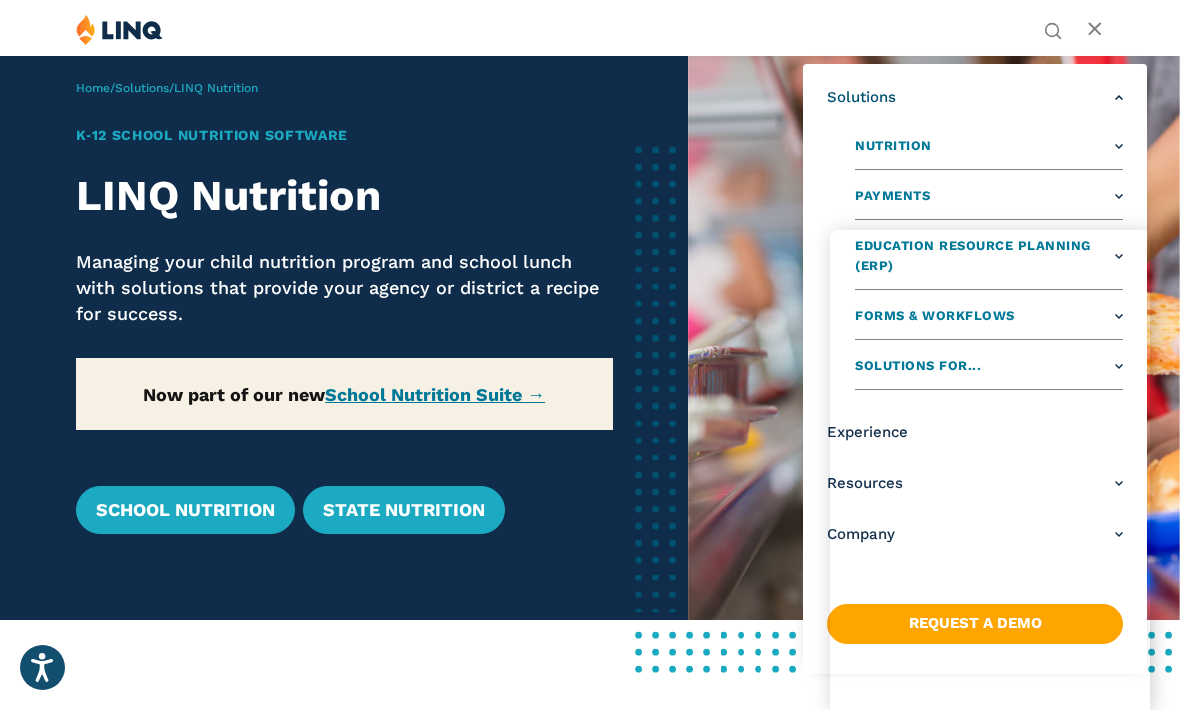 click on "Solutions
Nutrition Overview
NEW  School Nutrition Suite
School Nutrition
State Nutrition
State S-EBT Programs
Payments Overview
Education Resource Planning (ERP) Overview
Finance & Accounting
HR & Payroll
Purchasing
Warehouse Management (WHS)
Reporting & Compliance
Forms & Workflows Overview
Solutions for... Superintendents
Technology Directors
Finance & Business Operations Leaders
Human Resources Leaders
Nutrition Leaders
State Education Agencies
Experience
Resources Resource Library
Blog
Guide
Report
Video
Infographic
Case Study
Worksheet
Webinar
Toolkit
Other
Company Overview
Why LINQ?
Careers
Leadership
Events
News
Contact
Legal
Privacy Policy" at bounding box center (975, 316) 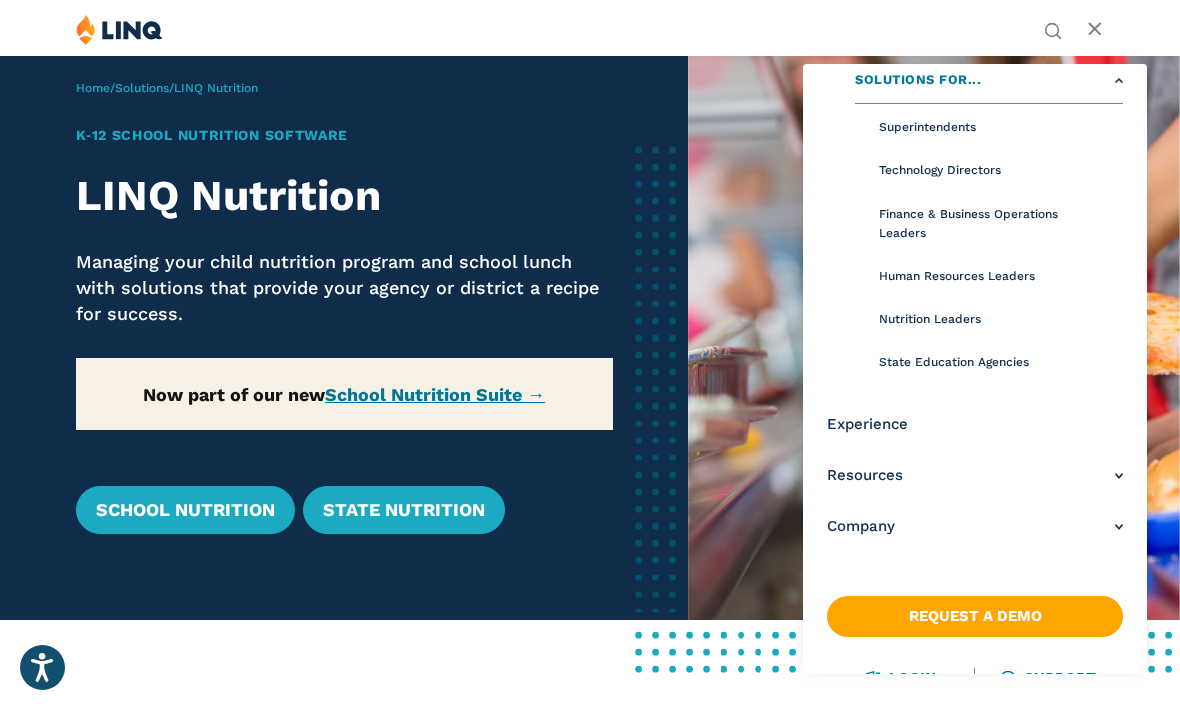 scroll, scrollTop: 388, scrollLeft: 0, axis: vertical 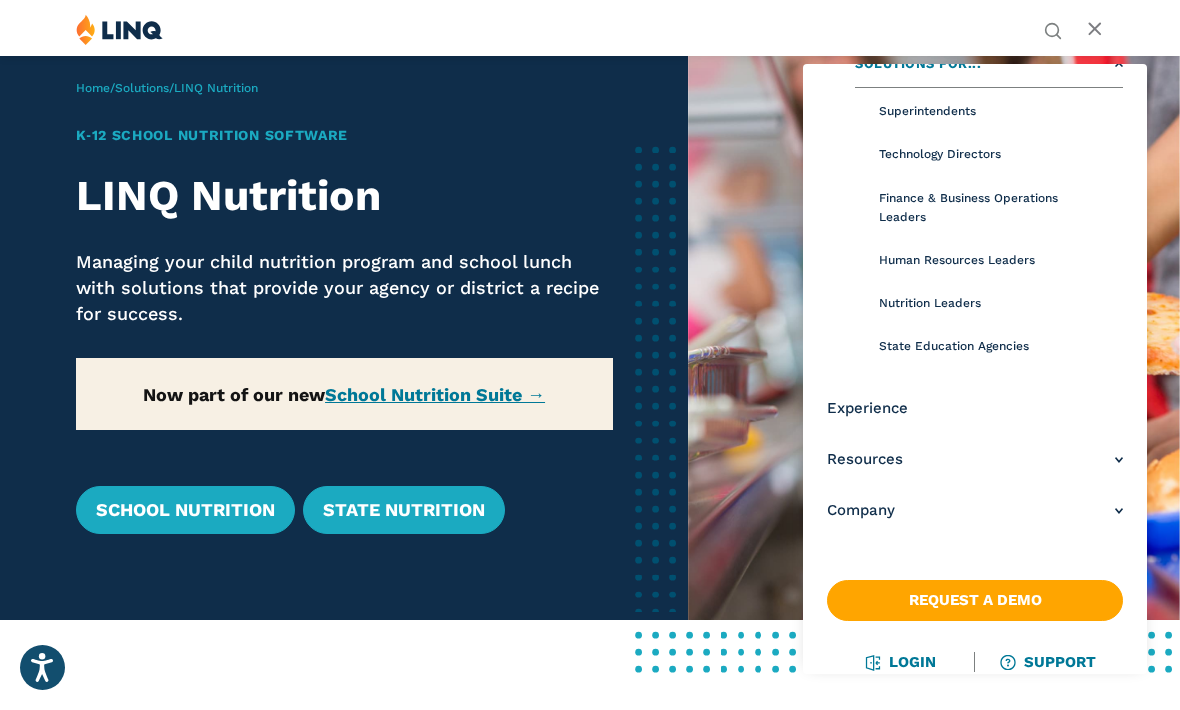 click on "Resources" at bounding box center (975, 459) 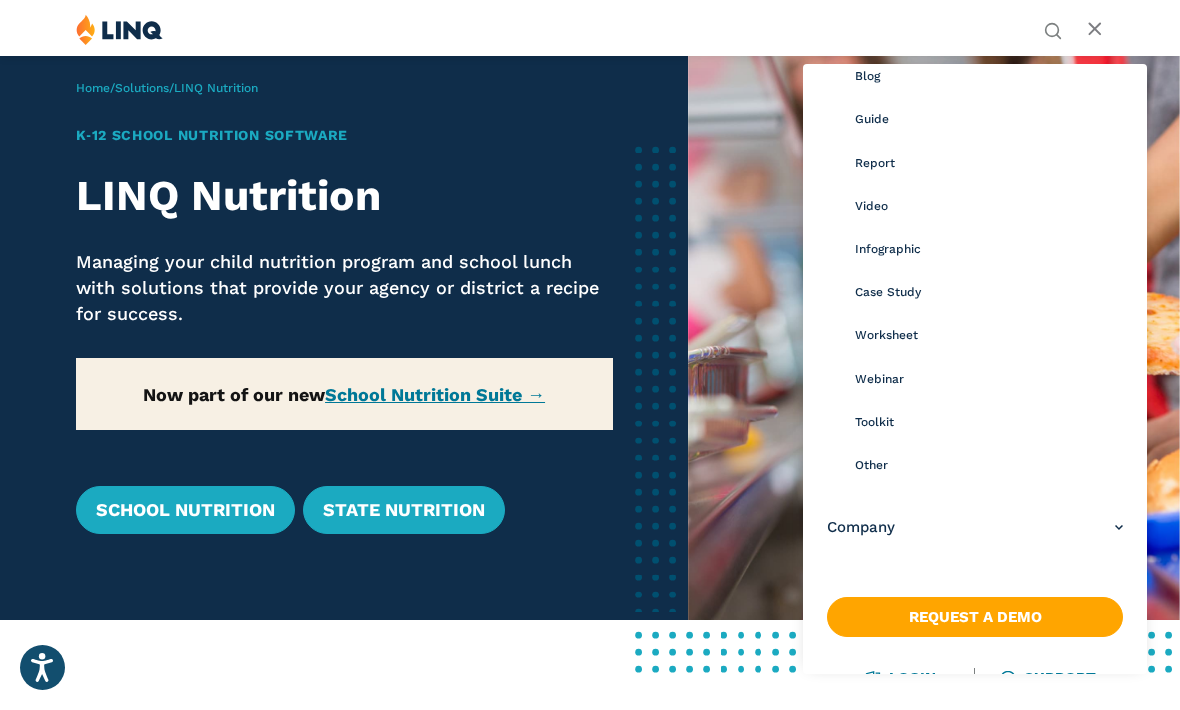scroll, scrollTop: 248, scrollLeft: 0, axis: vertical 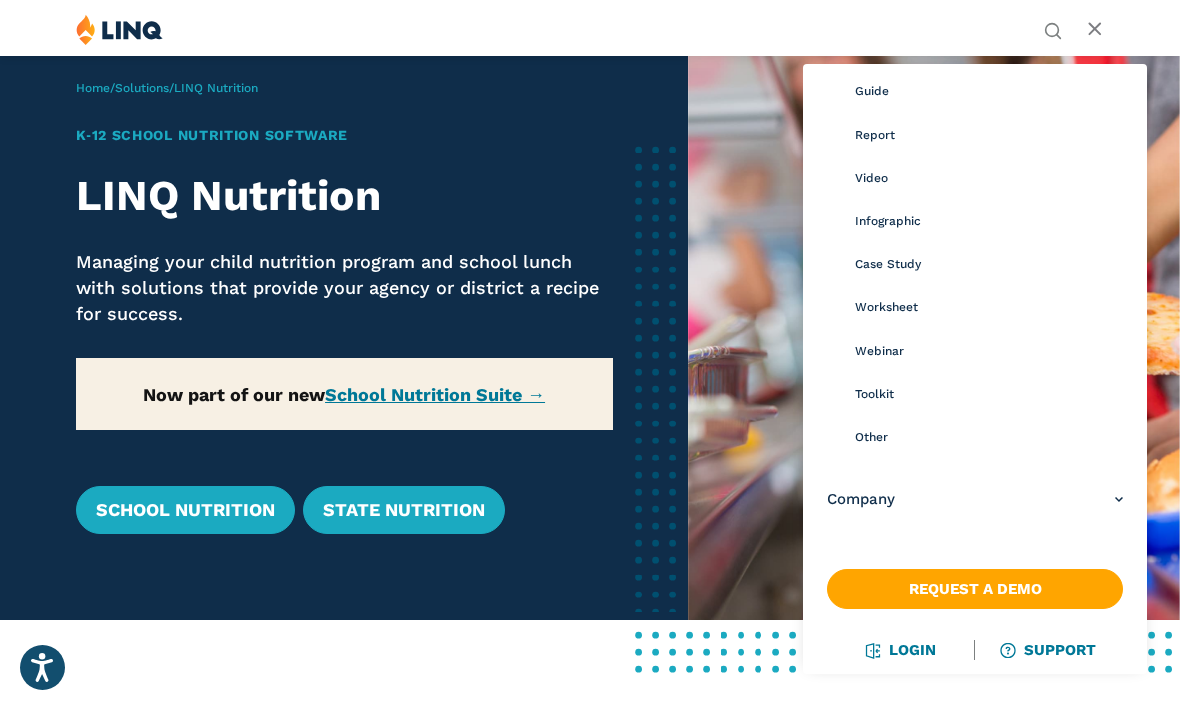 click on "Company" at bounding box center [975, 499] 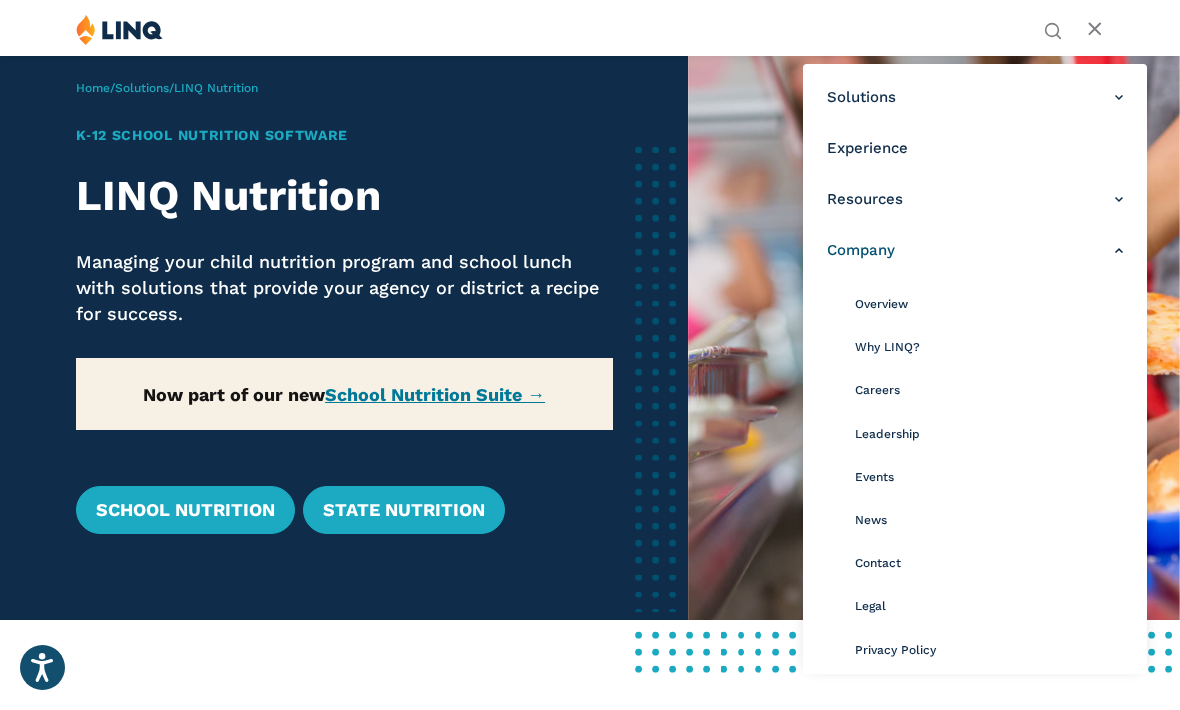 scroll, scrollTop: 0, scrollLeft: 0, axis: both 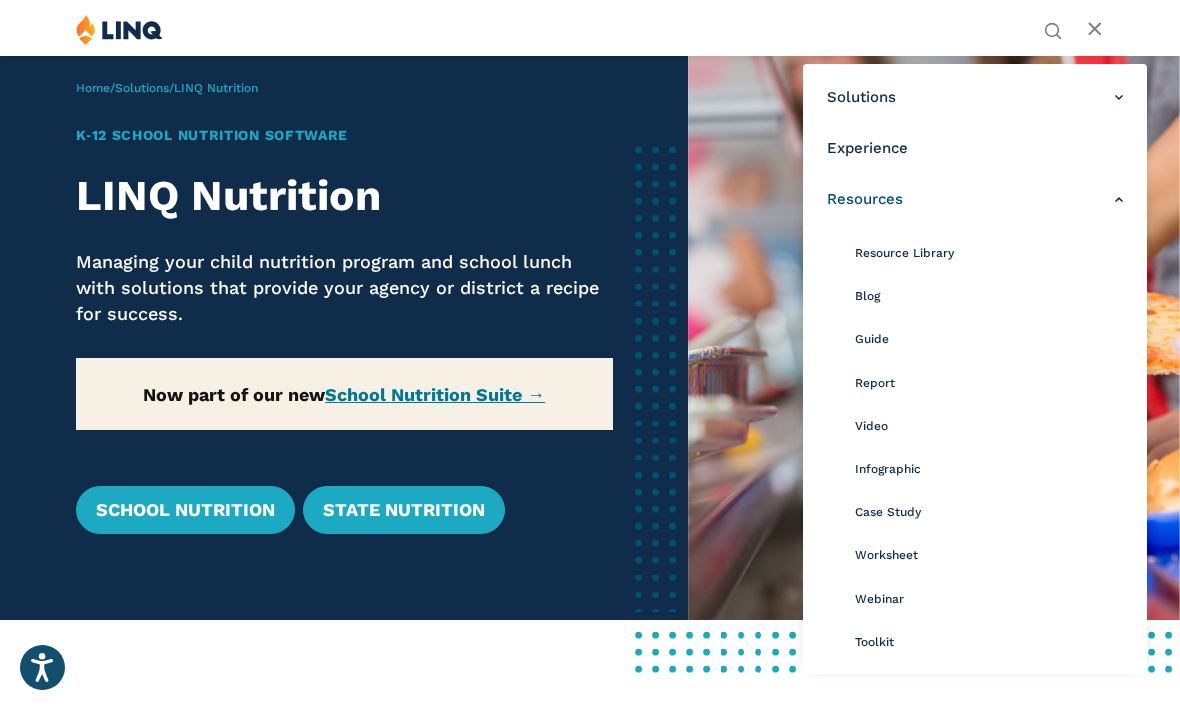 click on "Resources" at bounding box center [975, 199] 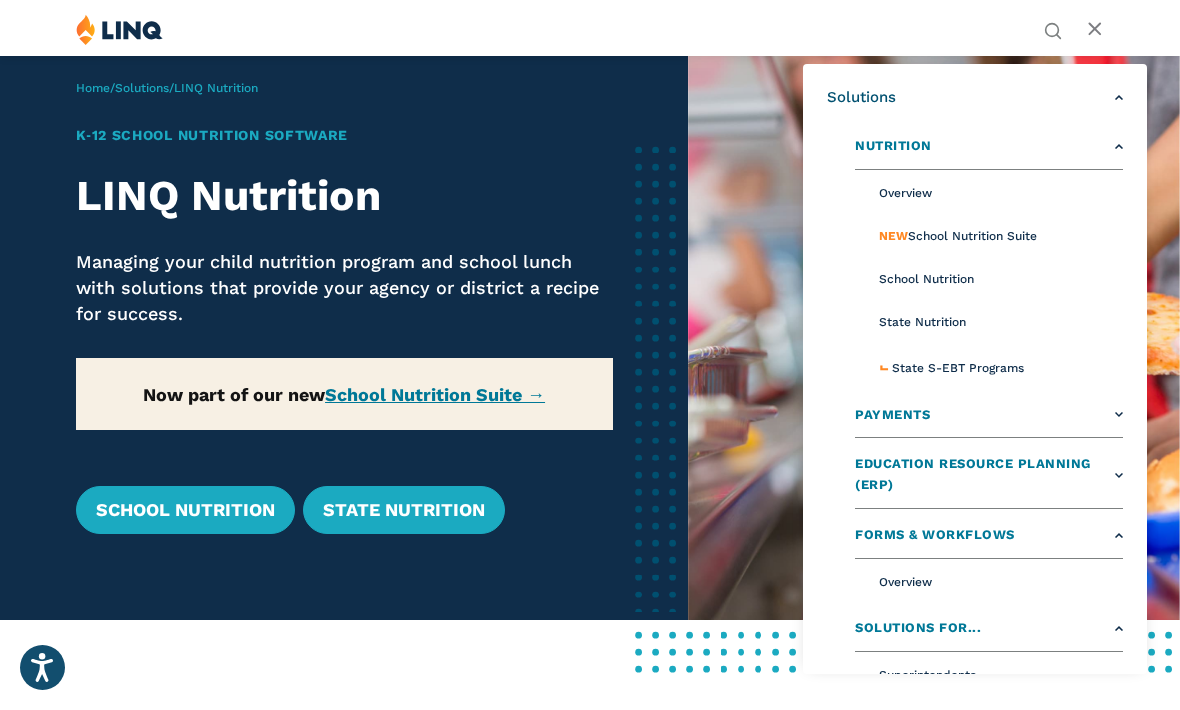 scroll, scrollTop: 0, scrollLeft: 0, axis: both 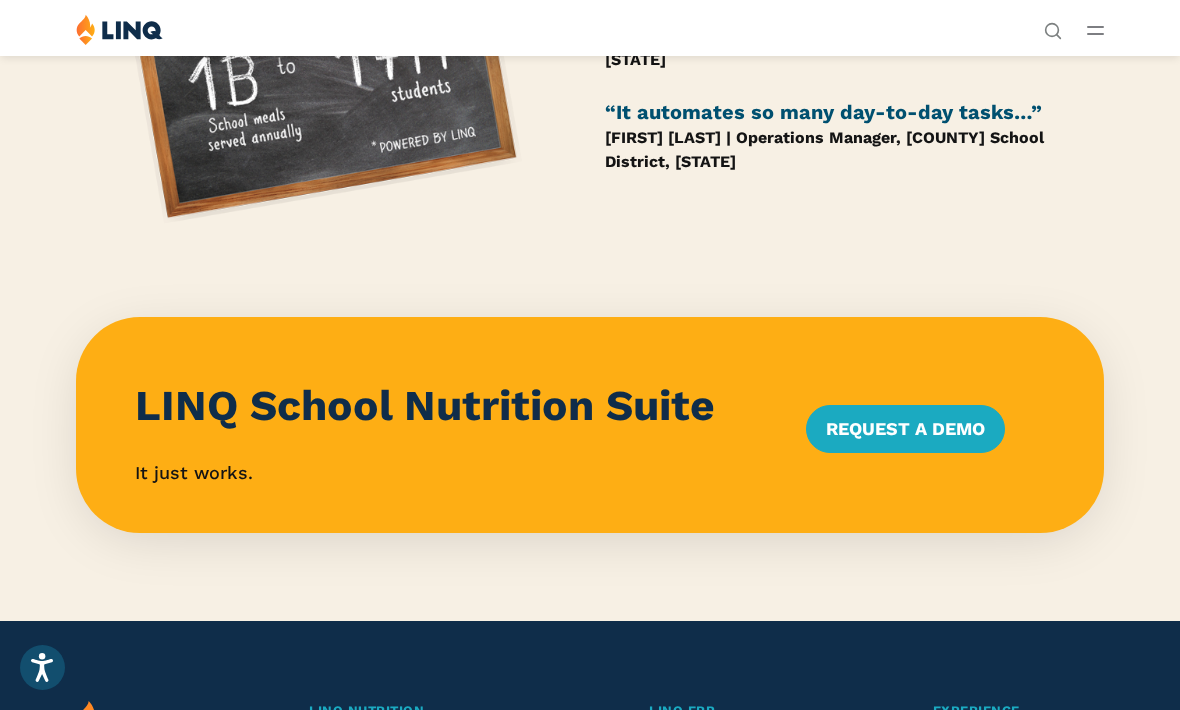 click on "Request a Demo" at bounding box center [905, 429] 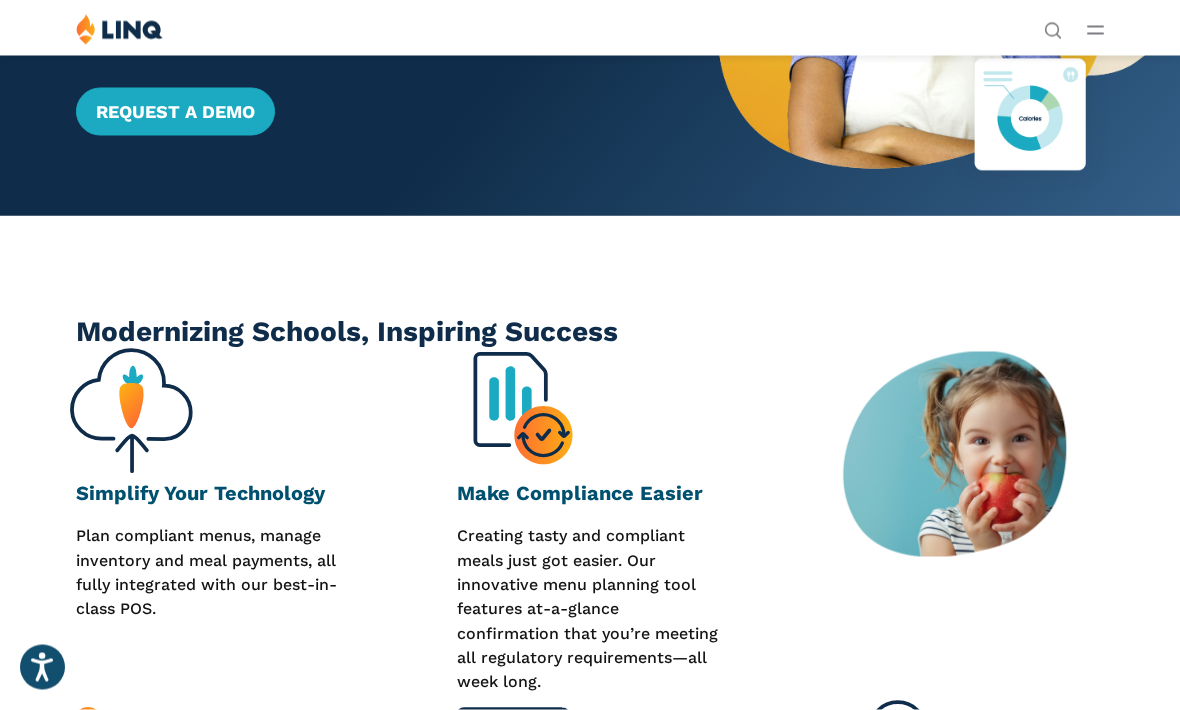 scroll, scrollTop: 0, scrollLeft: 0, axis: both 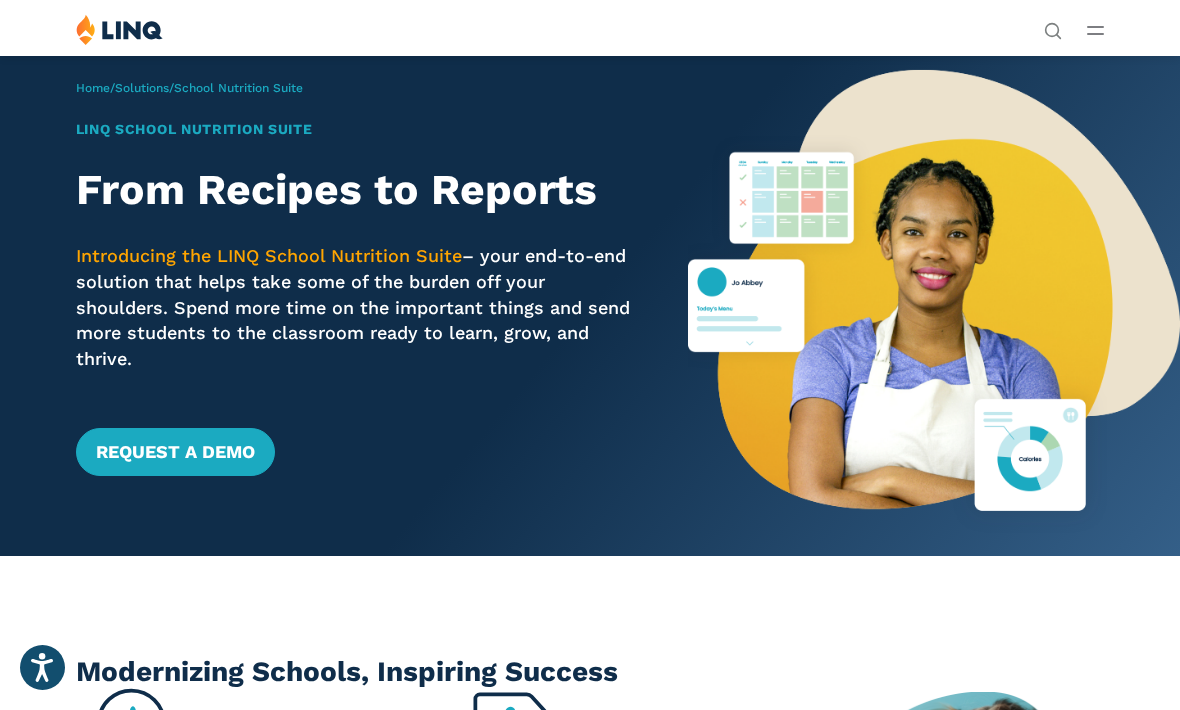 click at bounding box center [1095, 30] 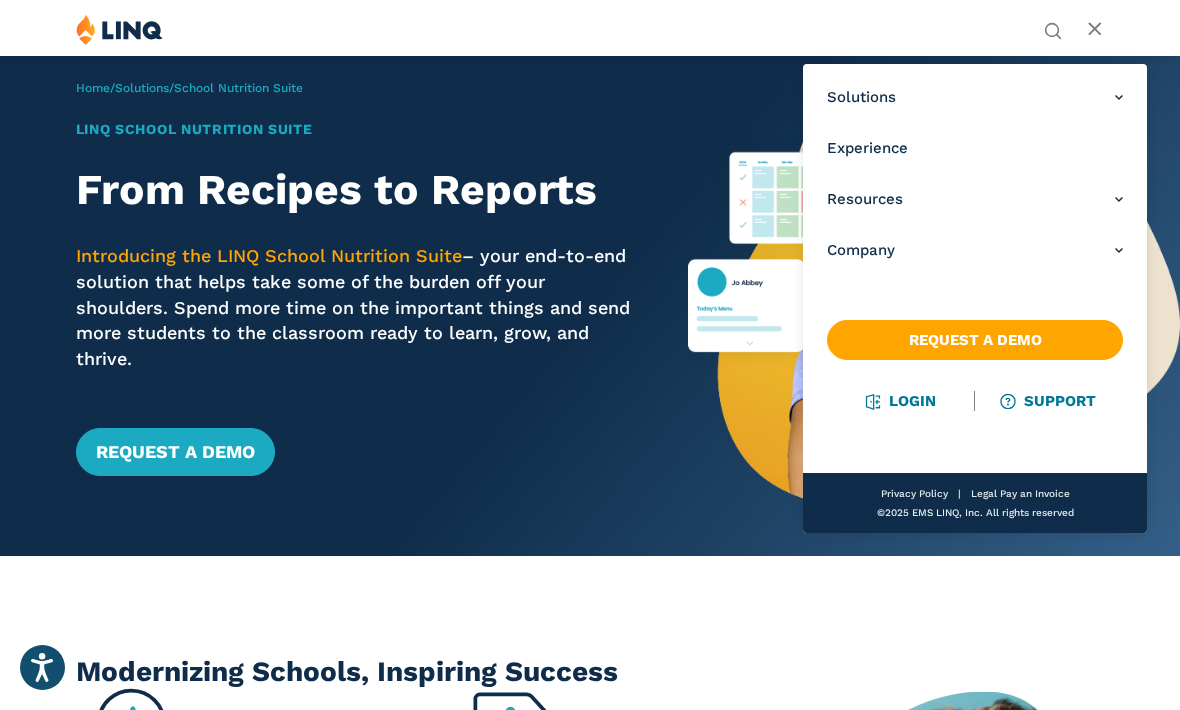 click on "Solutions" at bounding box center (975, 97) 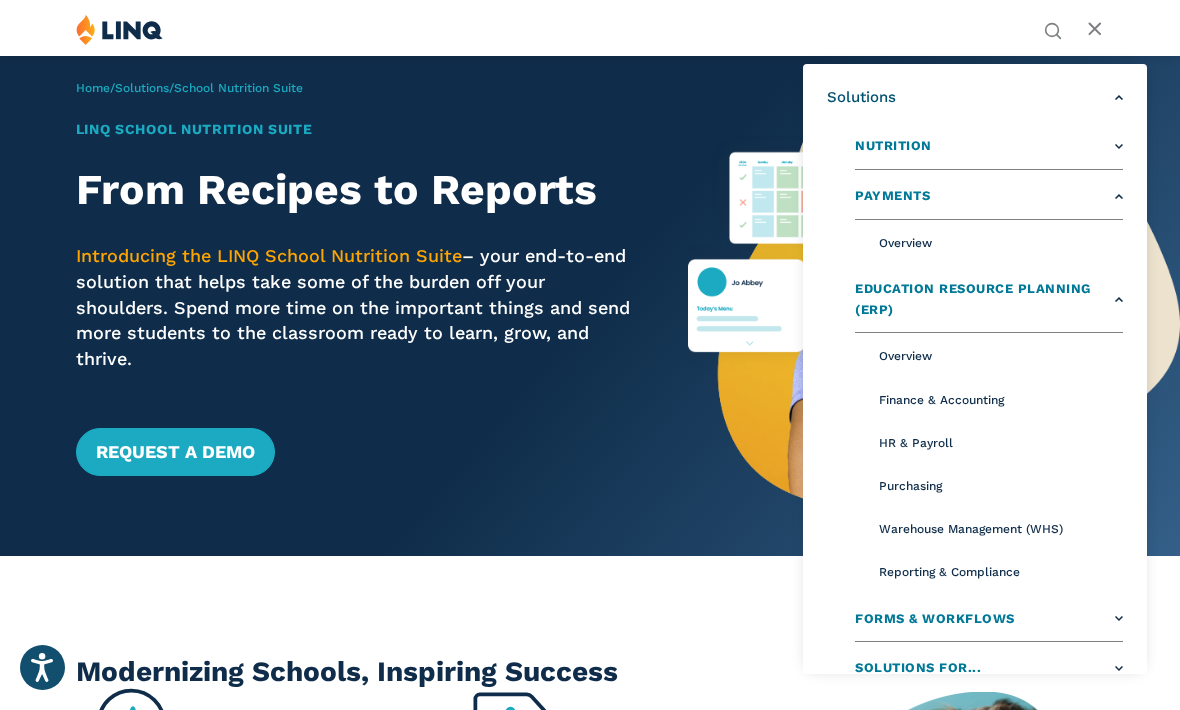 click on "Overview" at bounding box center (905, 356) 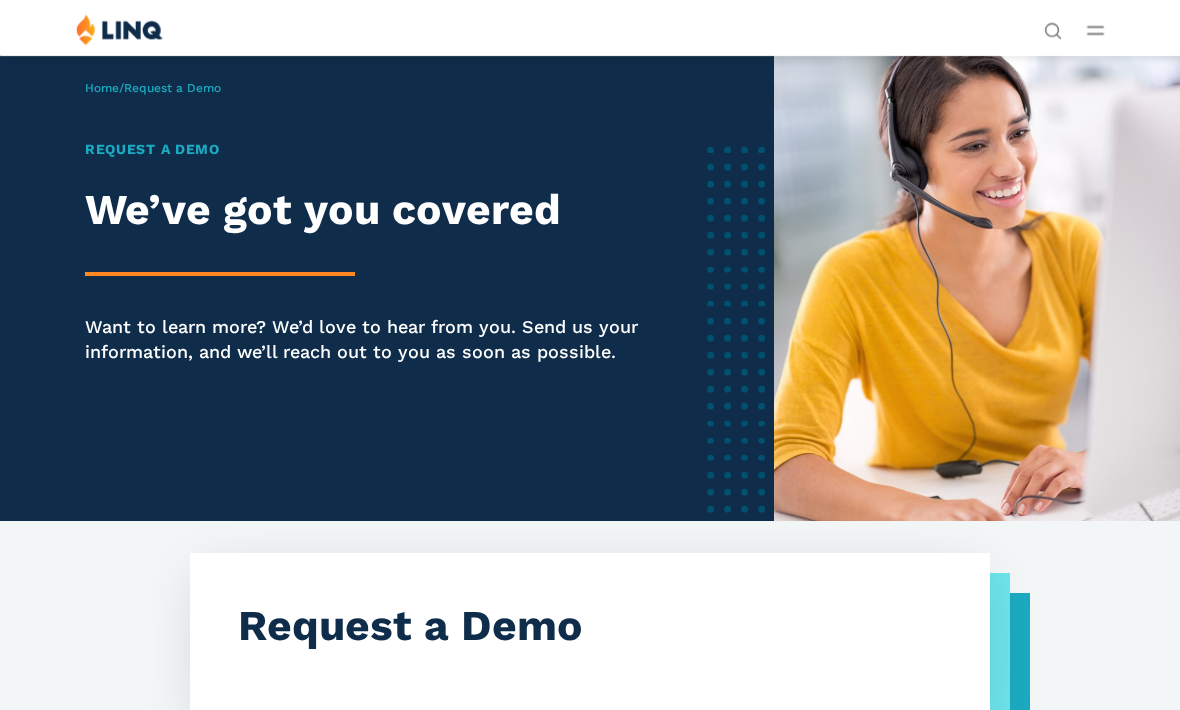 scroll, scrollTop: 0, scrollLeft: 0, axis: both 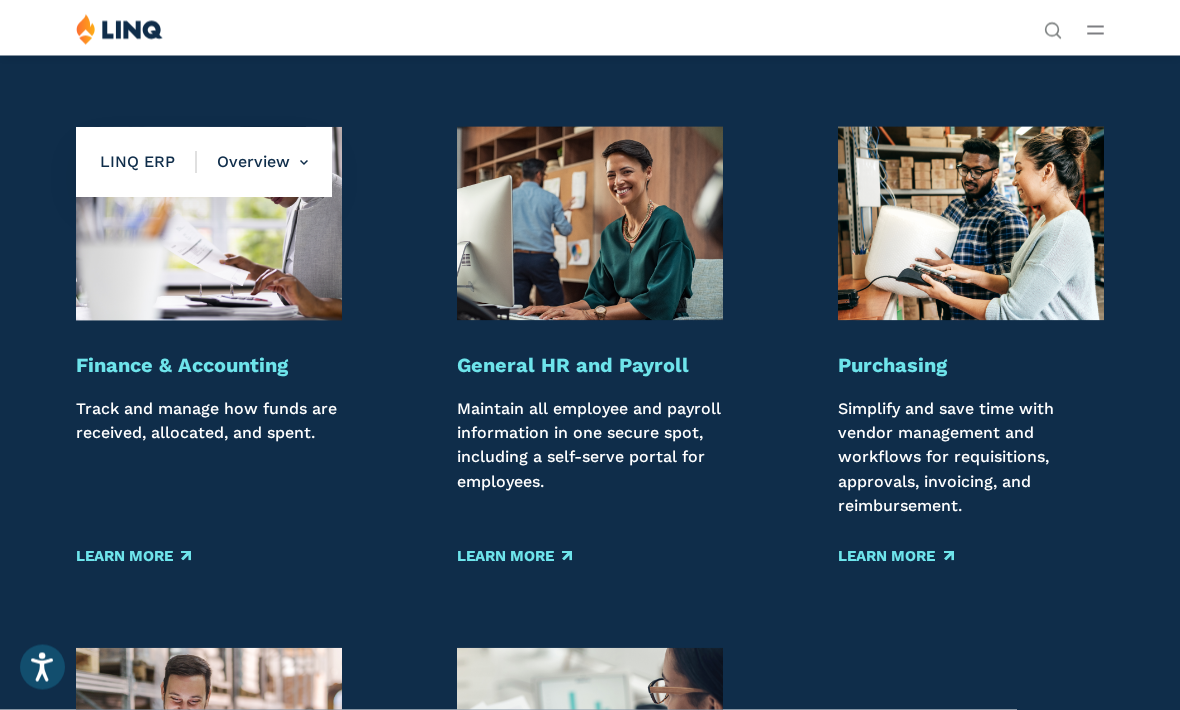 click on "Finance & Accounting" at bounding box center [182, 365] 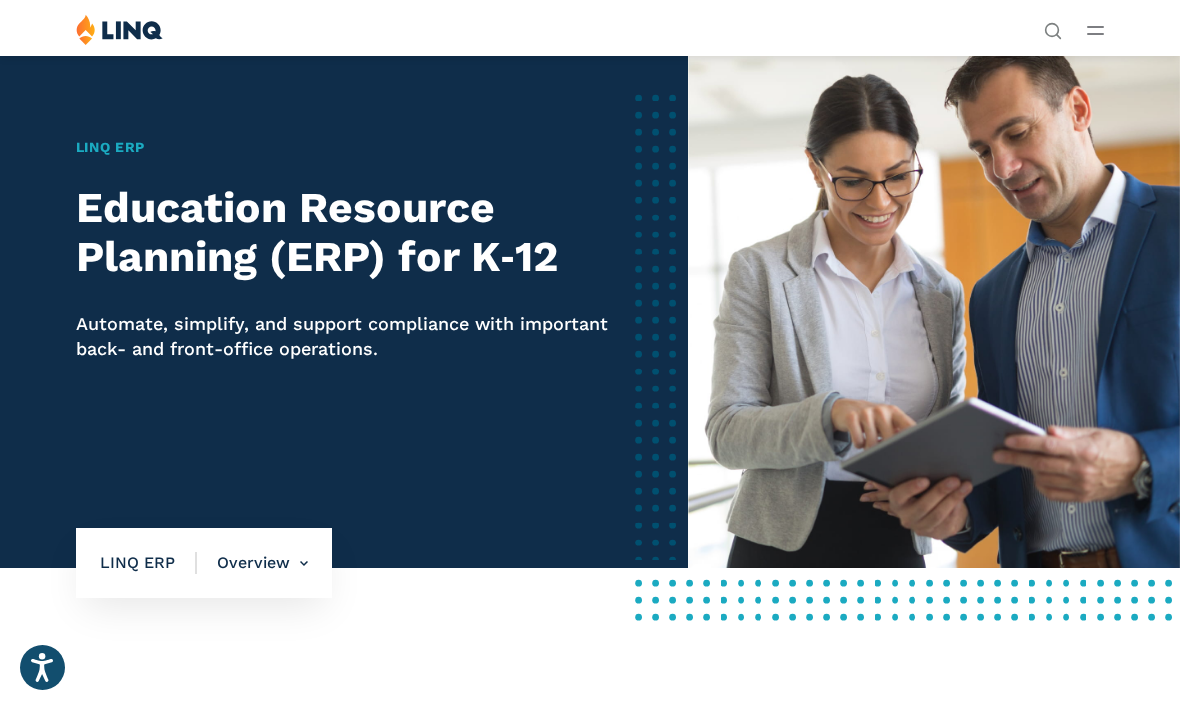 scroll, scrollTop: 0, scrollLeft: 0, axis: both 